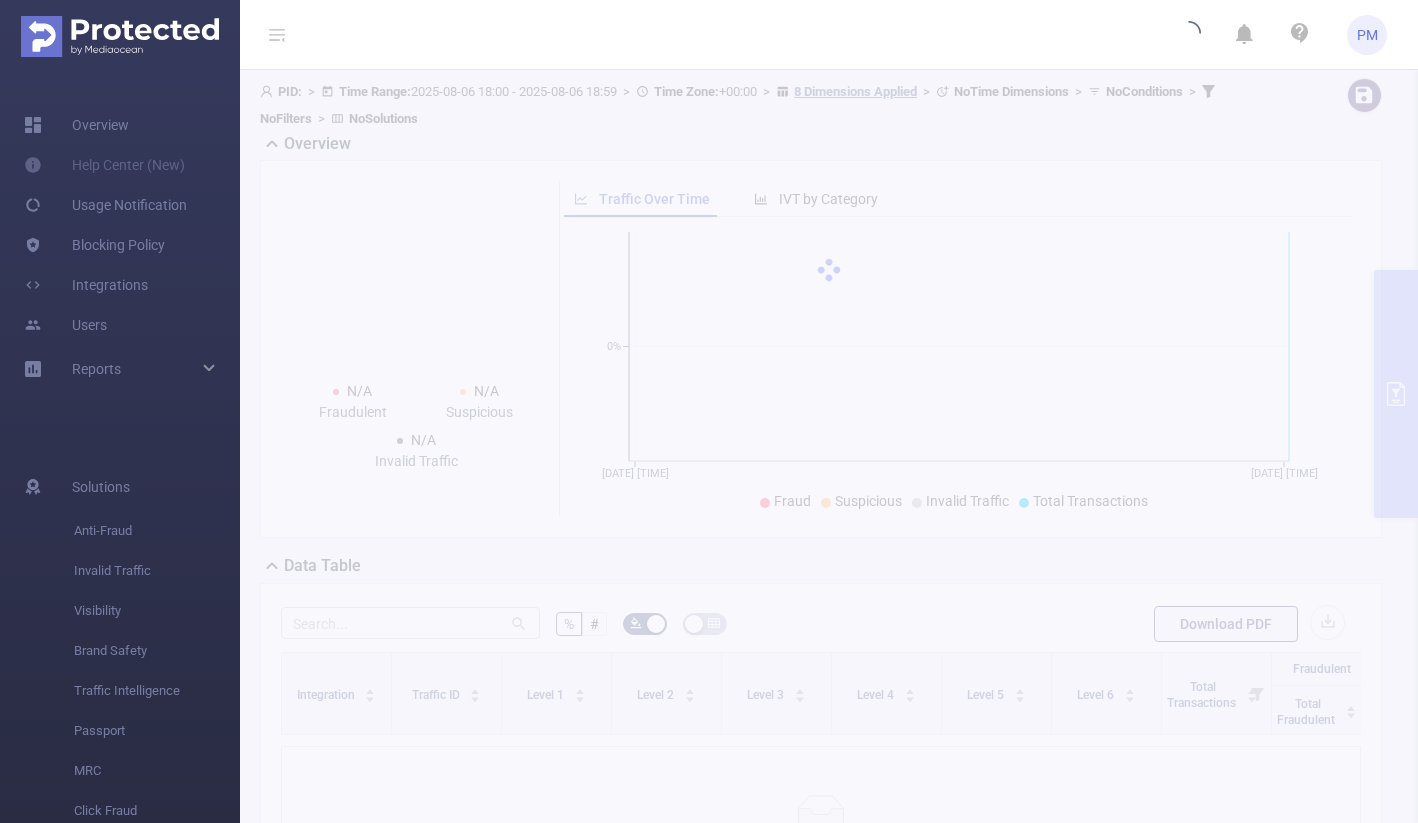 scroll, scrollTop: 0, scrollLeft: 0, axis: both 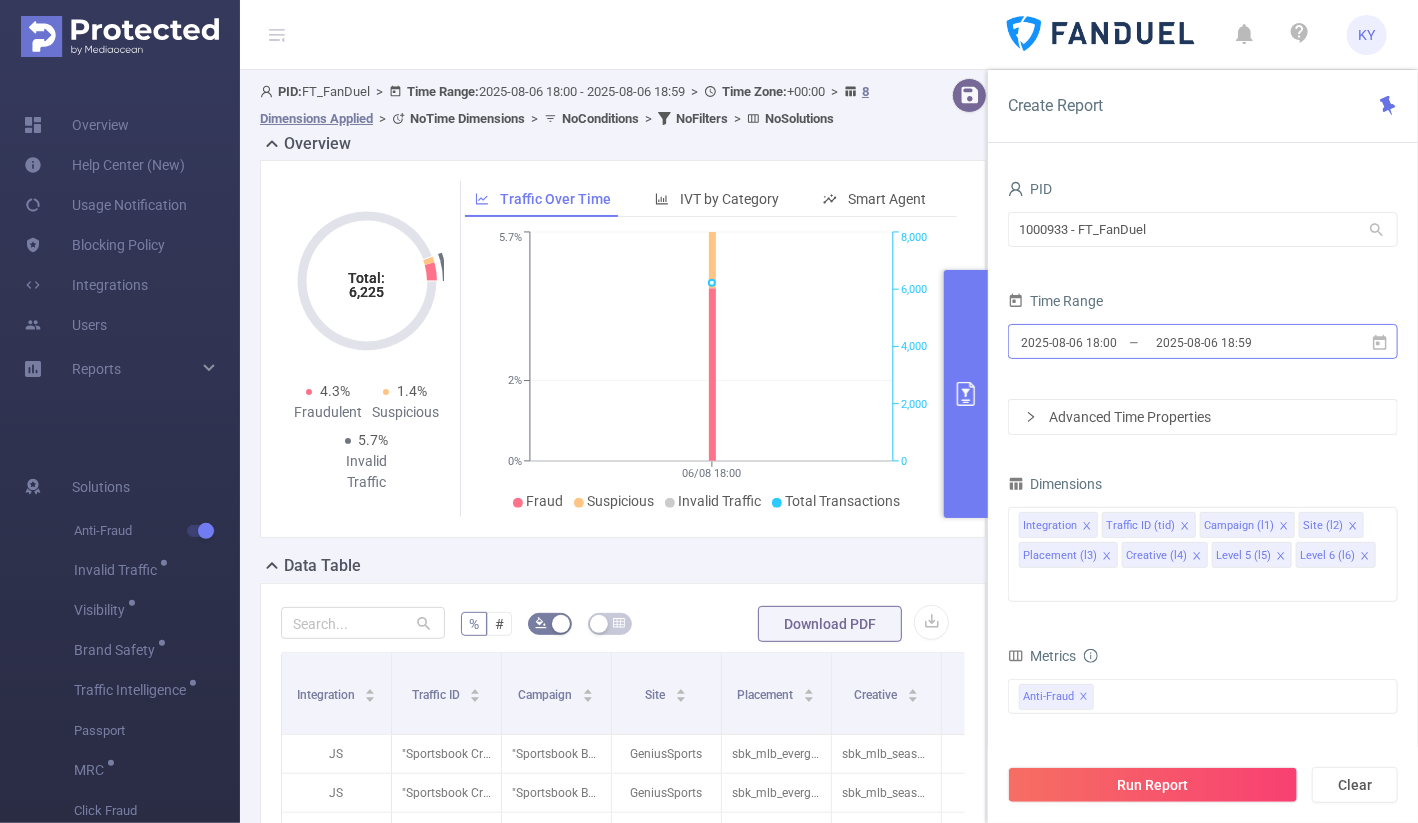 click on "2025-08-06 18:59" at bounding box center (1235, 342) 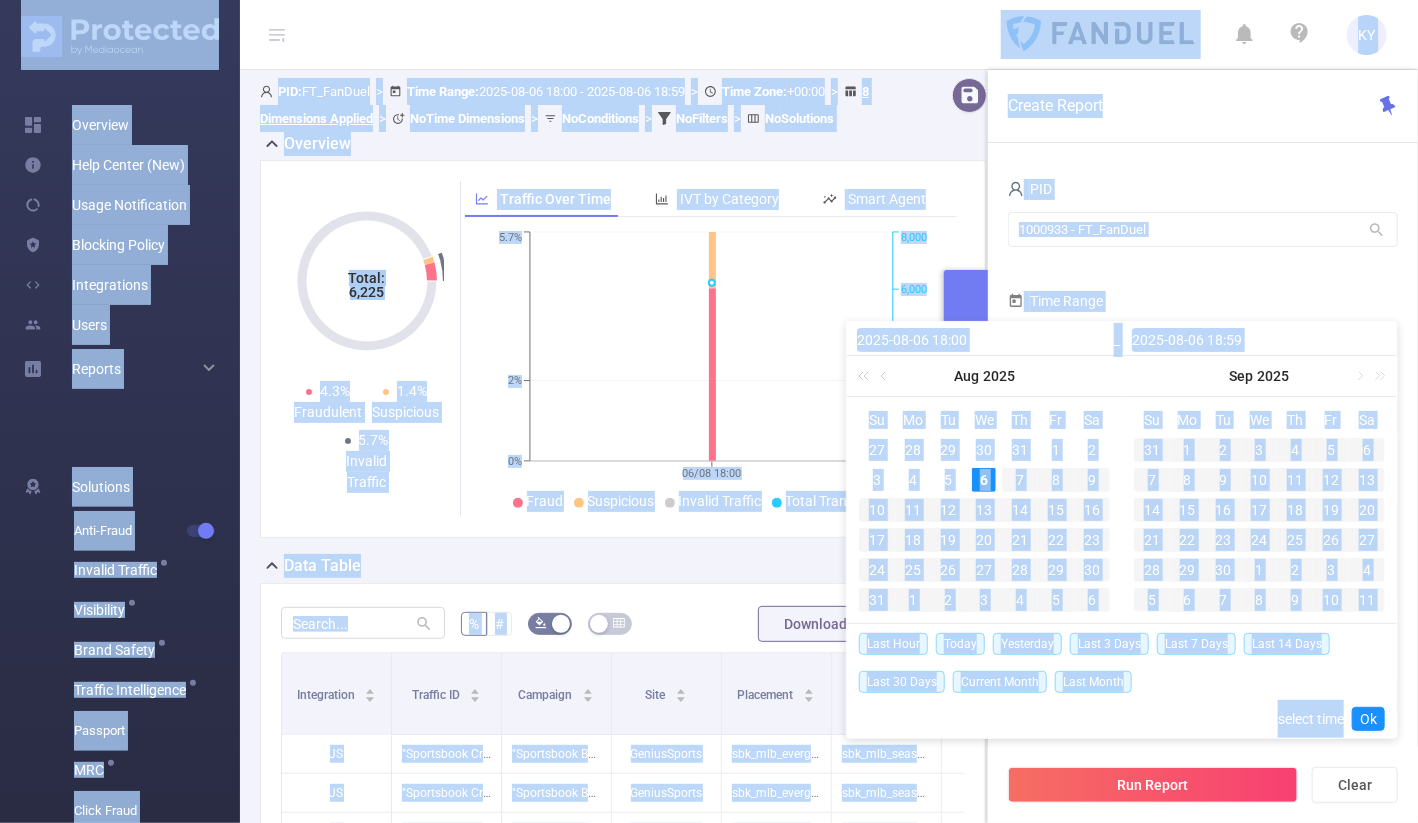 click on "[MONTH] [YEAR]" at bounding box center [1259, 376] 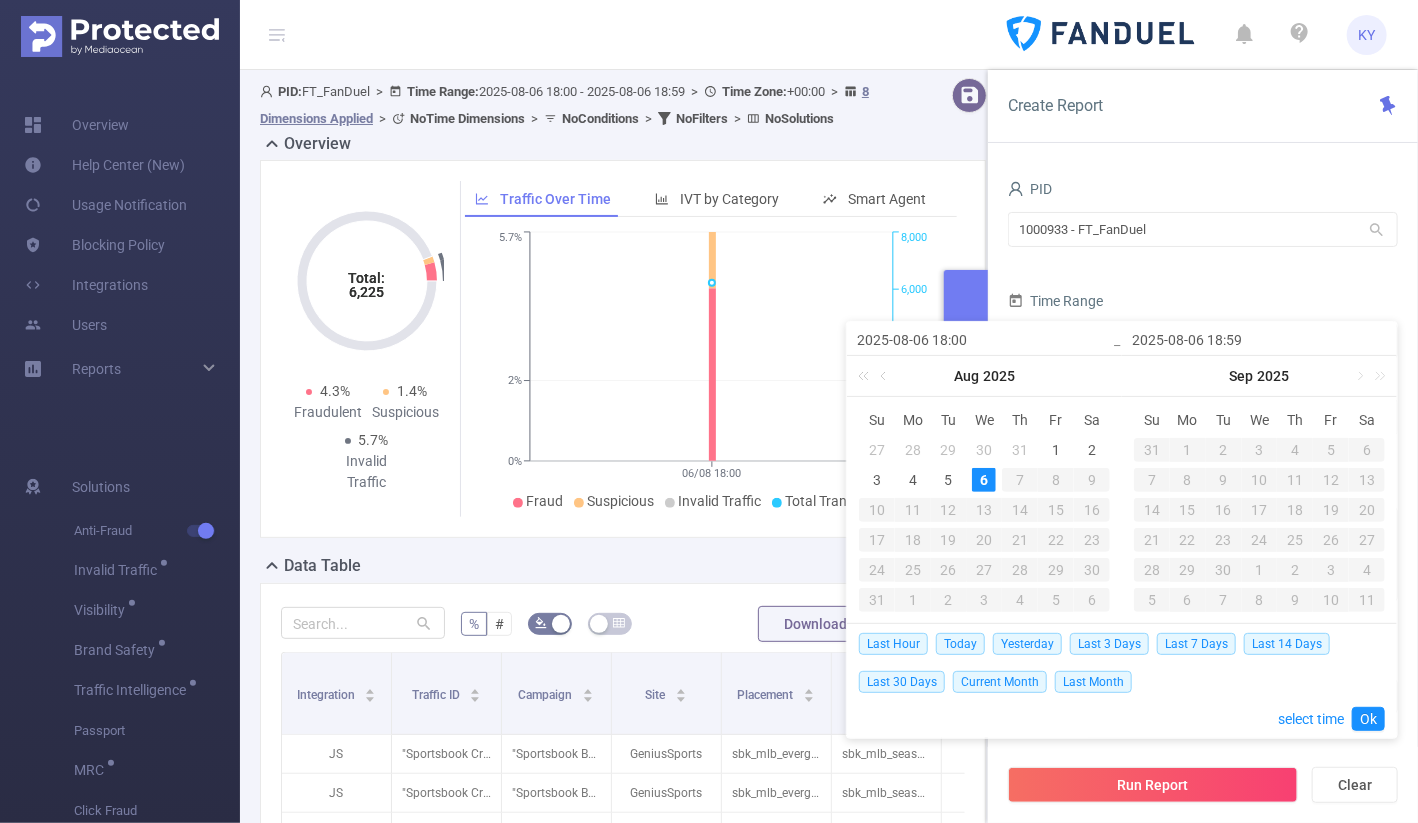 click on "PID 1000933 - FT_FanDuel 1000933 - FT_FanDuel" at bounding box center [1203, 219] 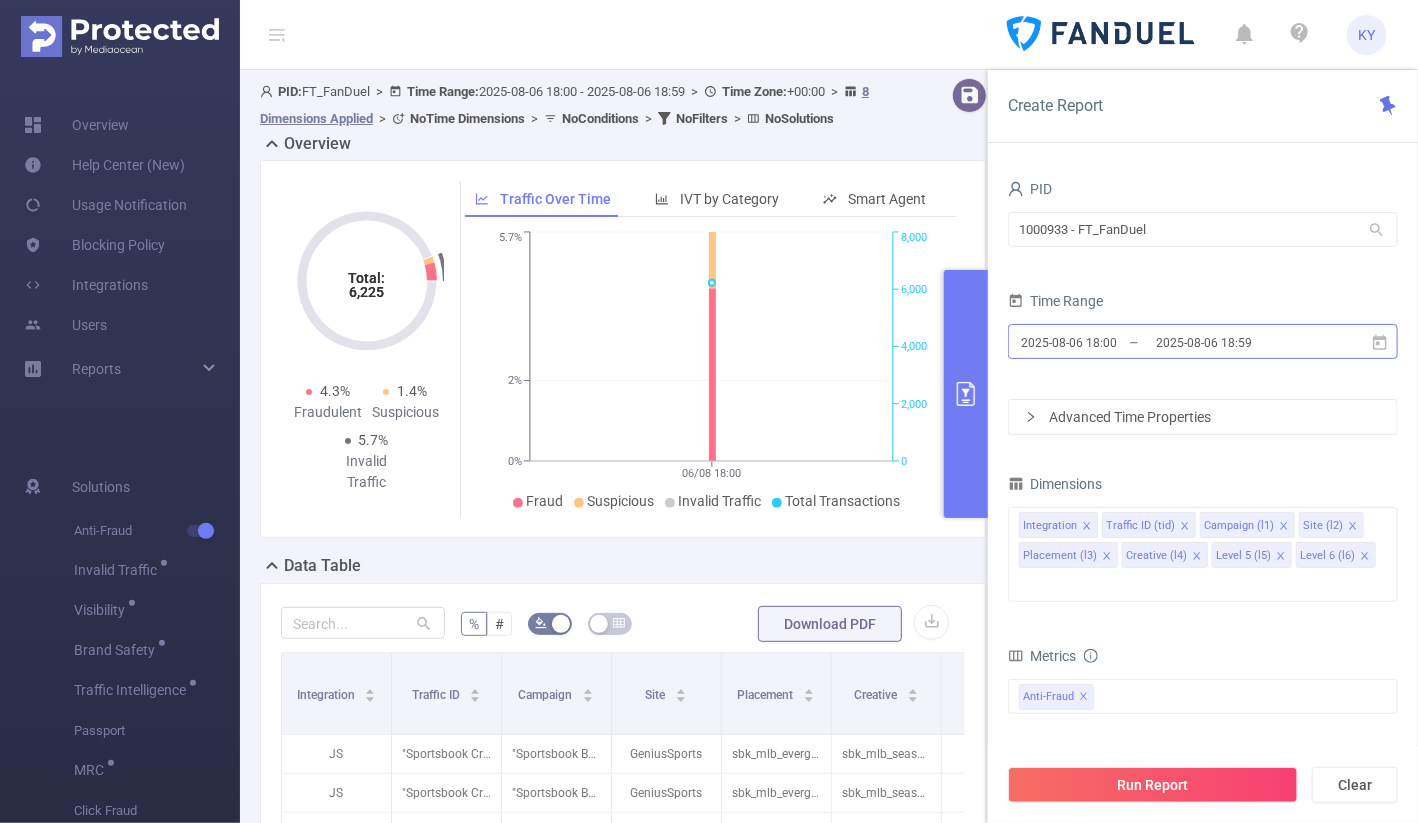 click on "2025-08-06 18:59" at bounding box center (1235, 342) 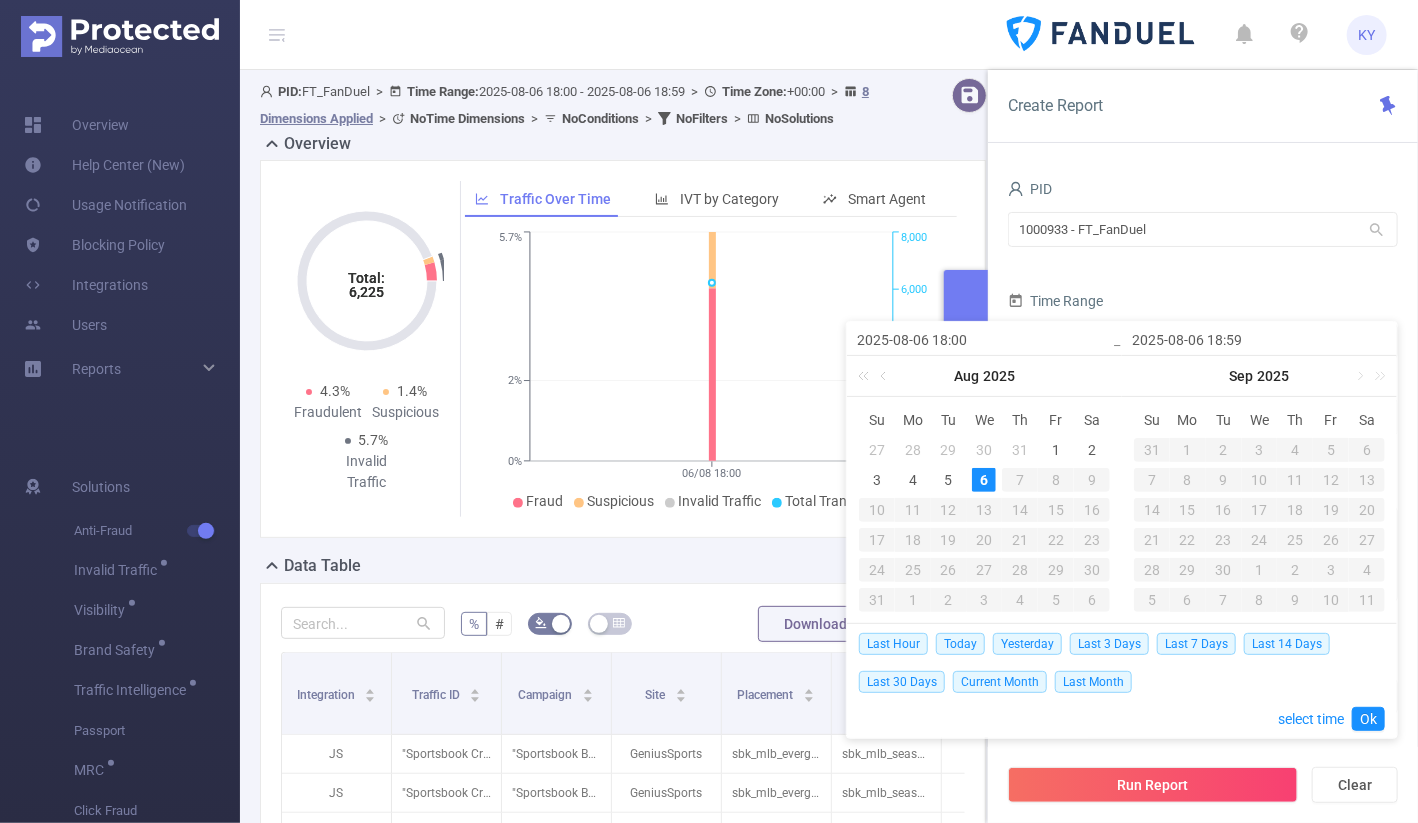 click on "2025-08-06 18:00" at bounding box center (984, 340) 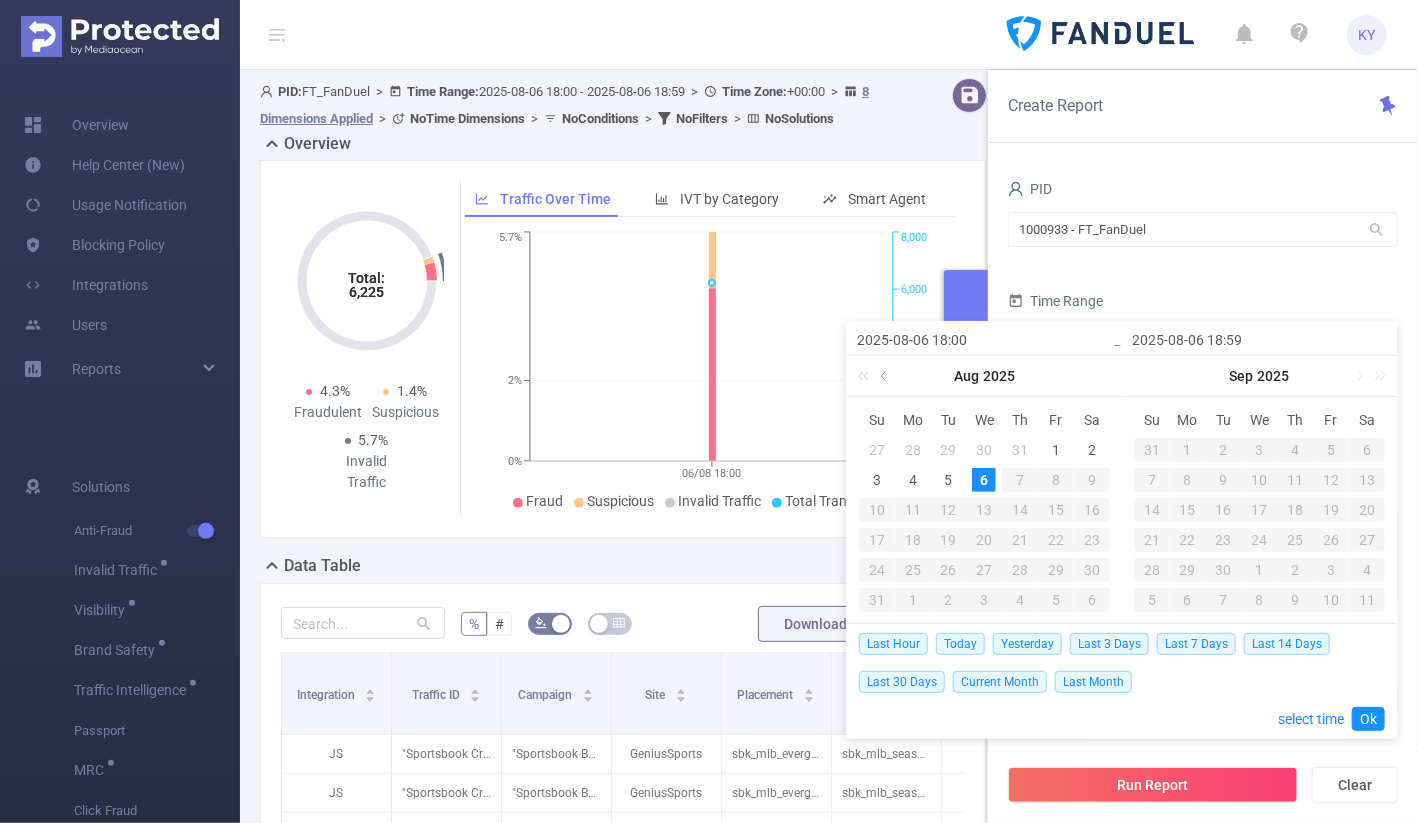 click at bounding box center (885, 376) 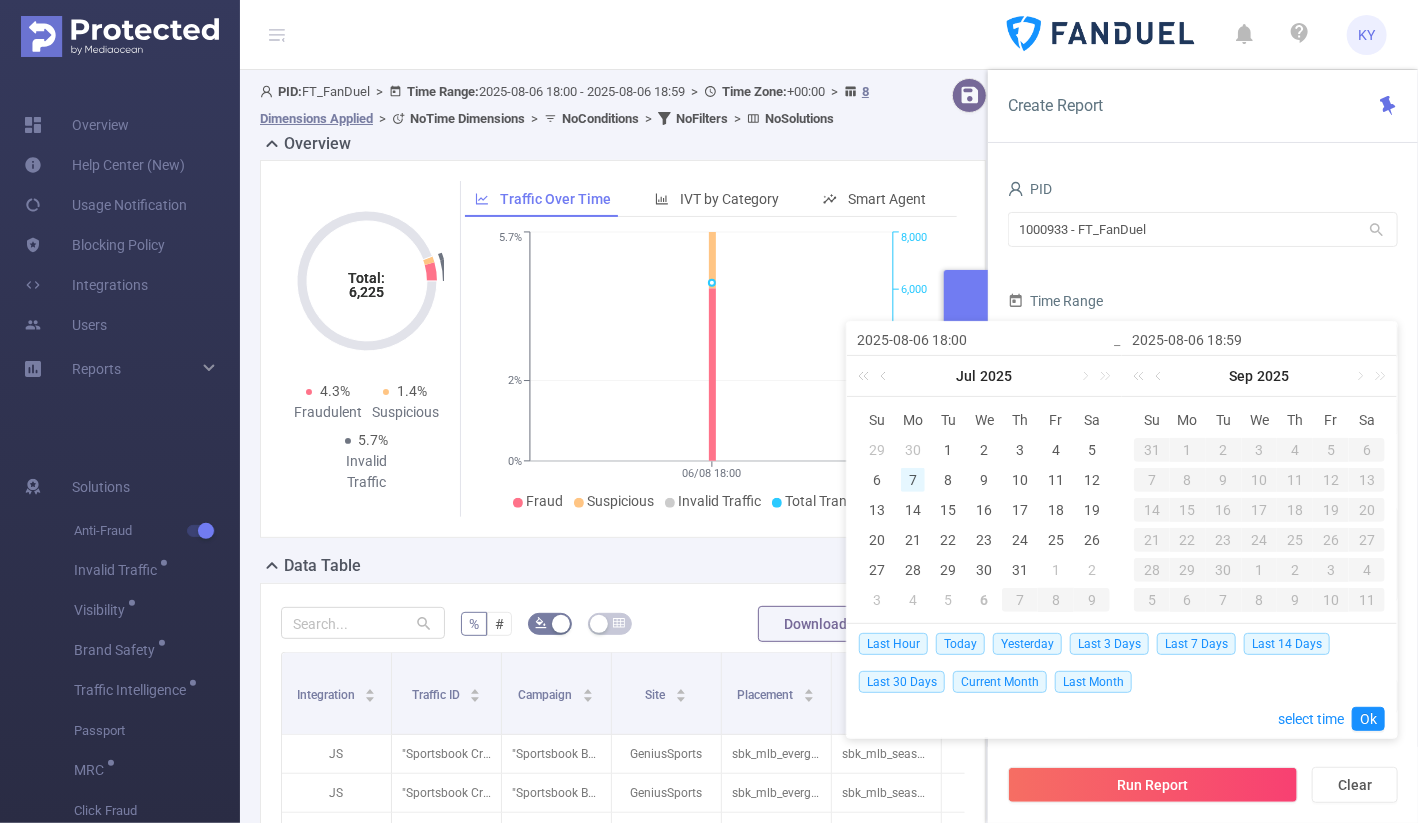 click on "7" at bounding box center [913, 480] 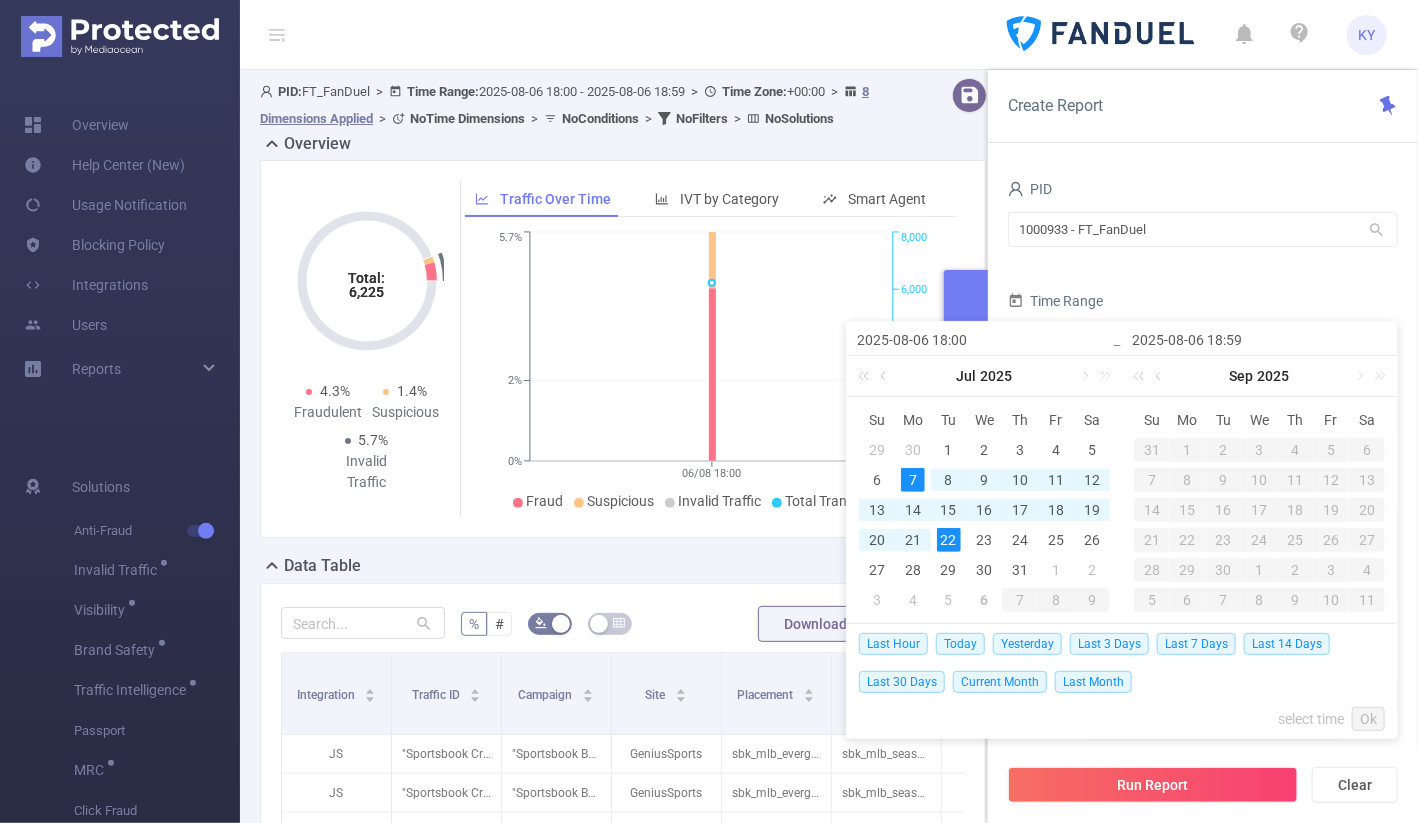 click on "22" at bounding box center [949, 540] 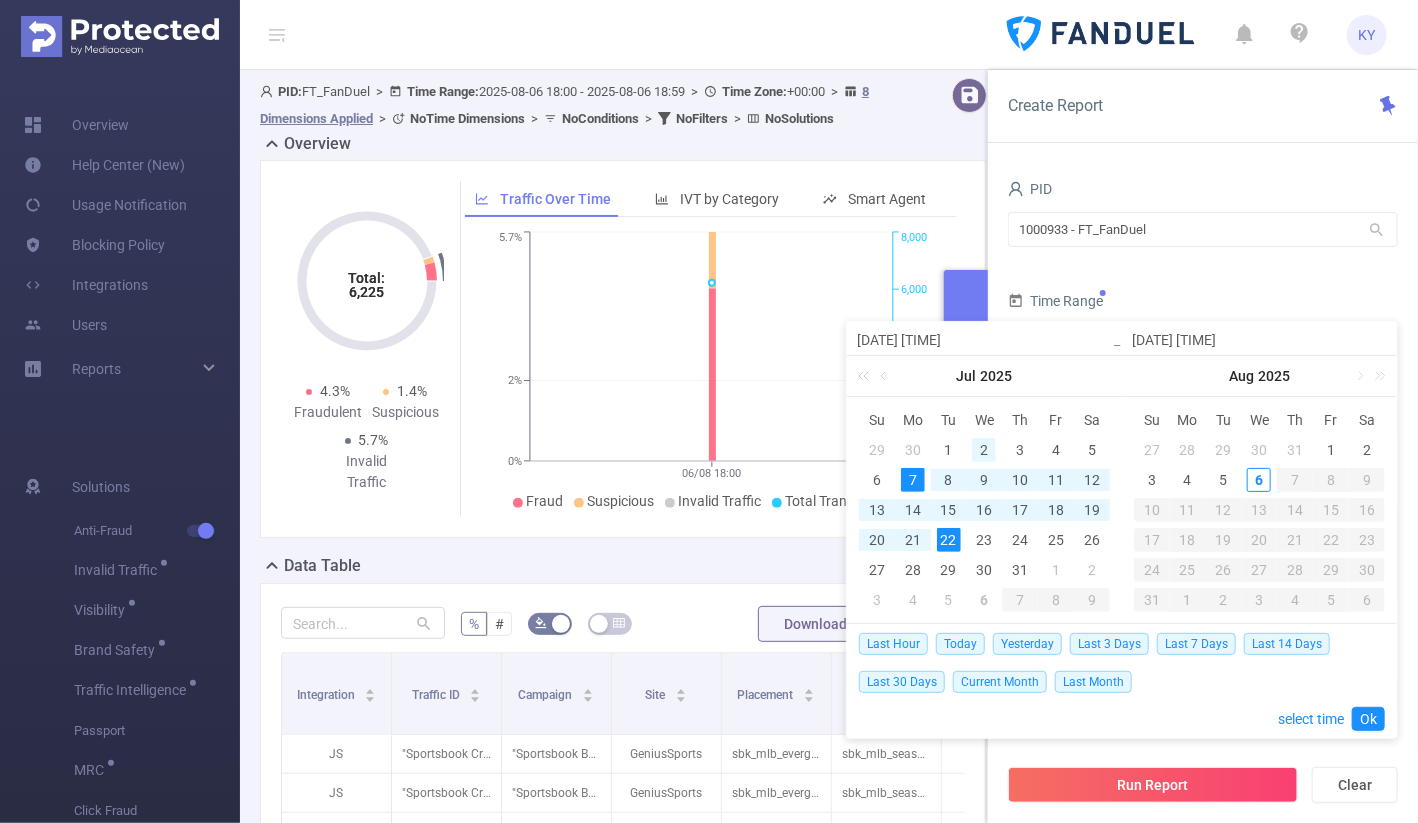 click on "2" at bounding box center (984, 450) 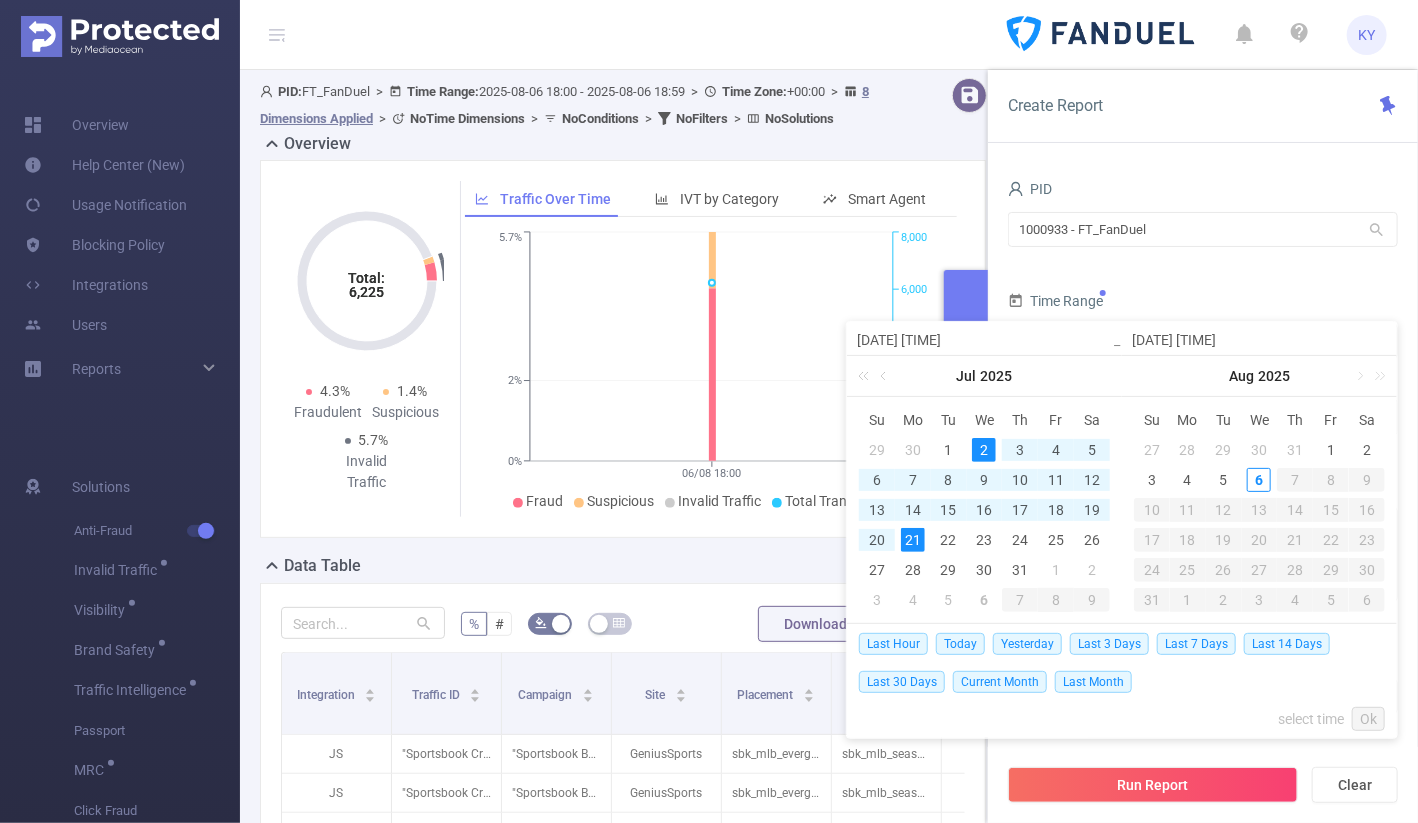 click on "21" at bounding box center (913, 540) 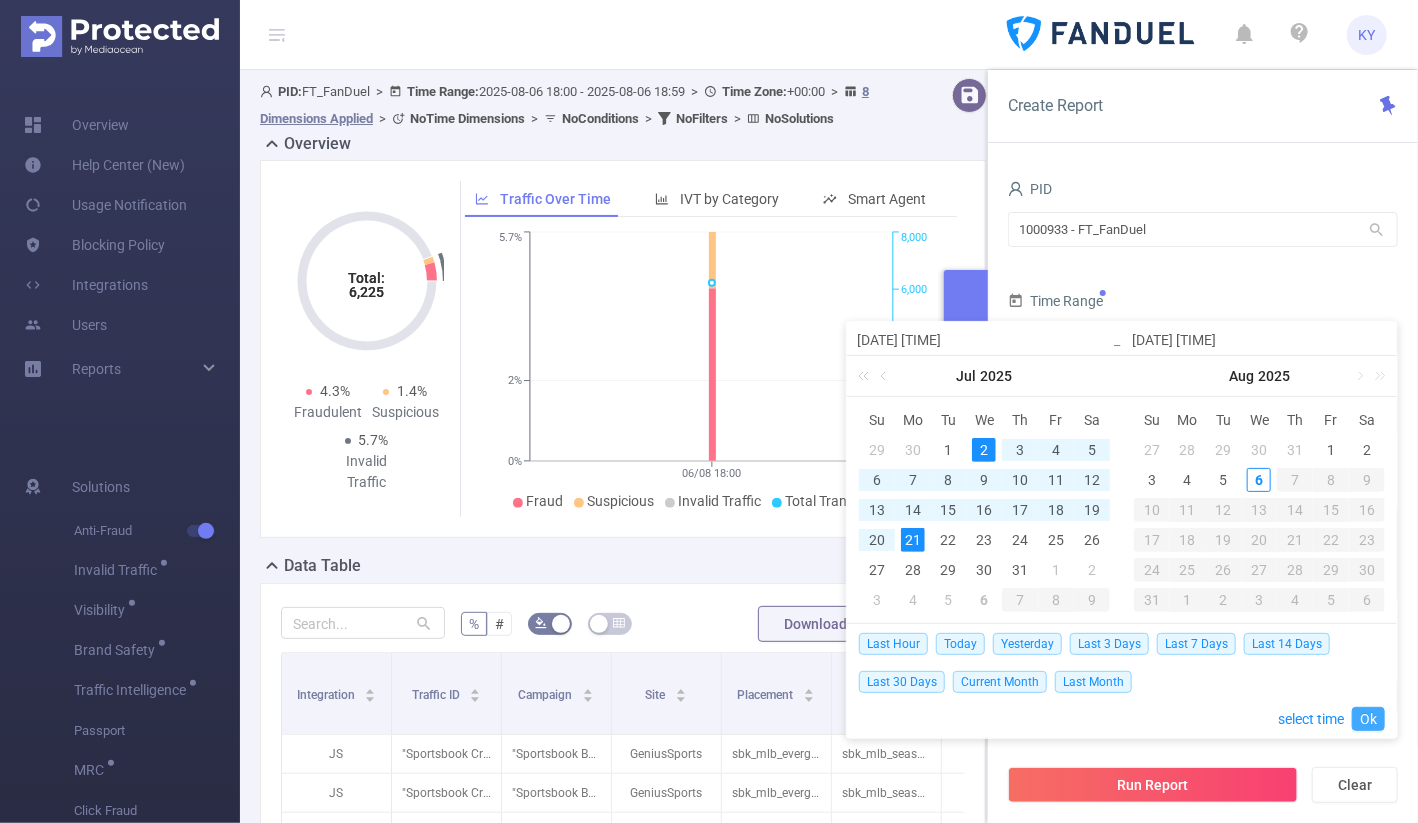 click on "Ok" at bounding box center [1368, 719] 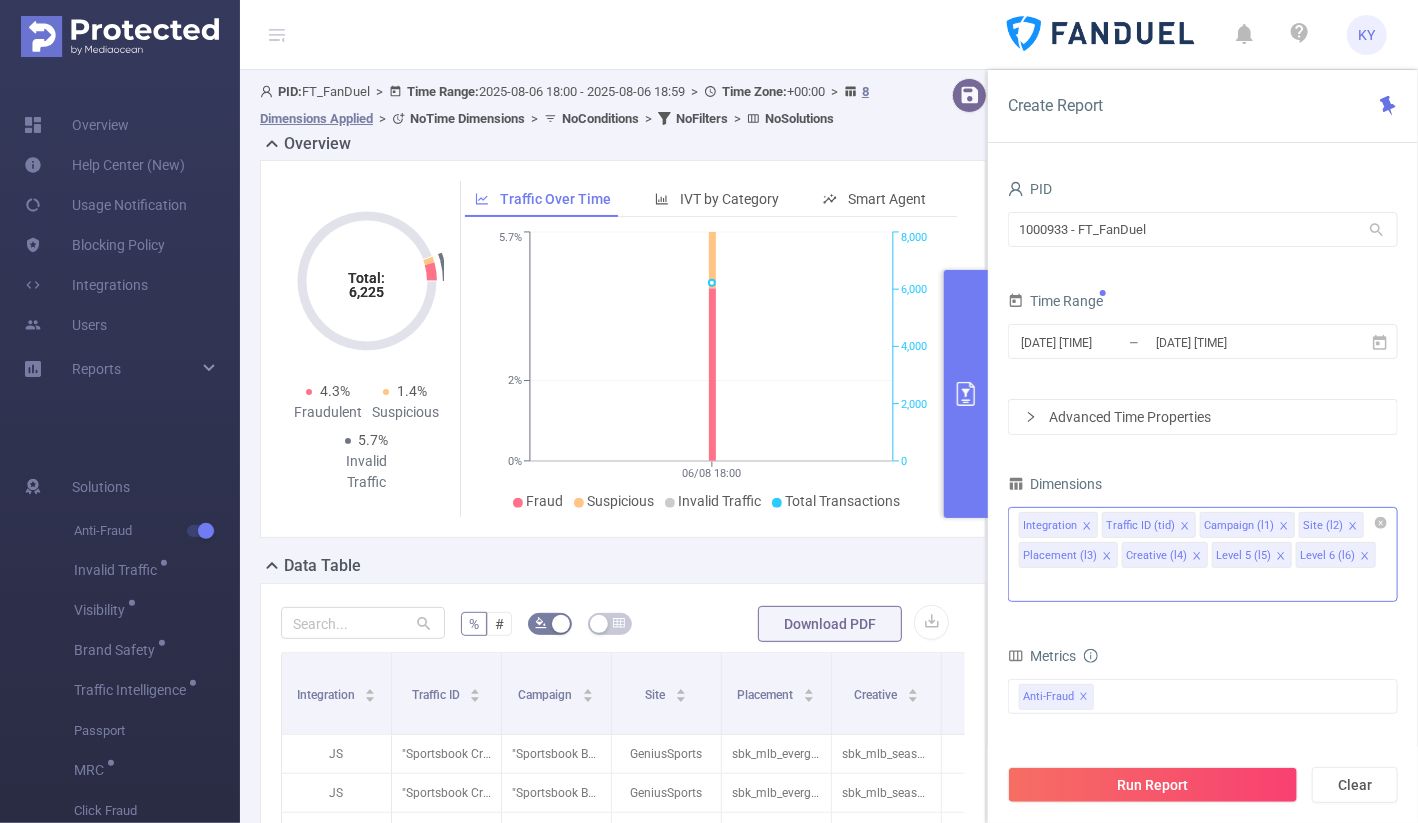 click on "Integration Traffic ID (tid) Campaign (l1) Site (l2) Placement (l3) Creative (l4) Level 5 (l5) Level 6 (l6)" at bounding box center (1203, 524) 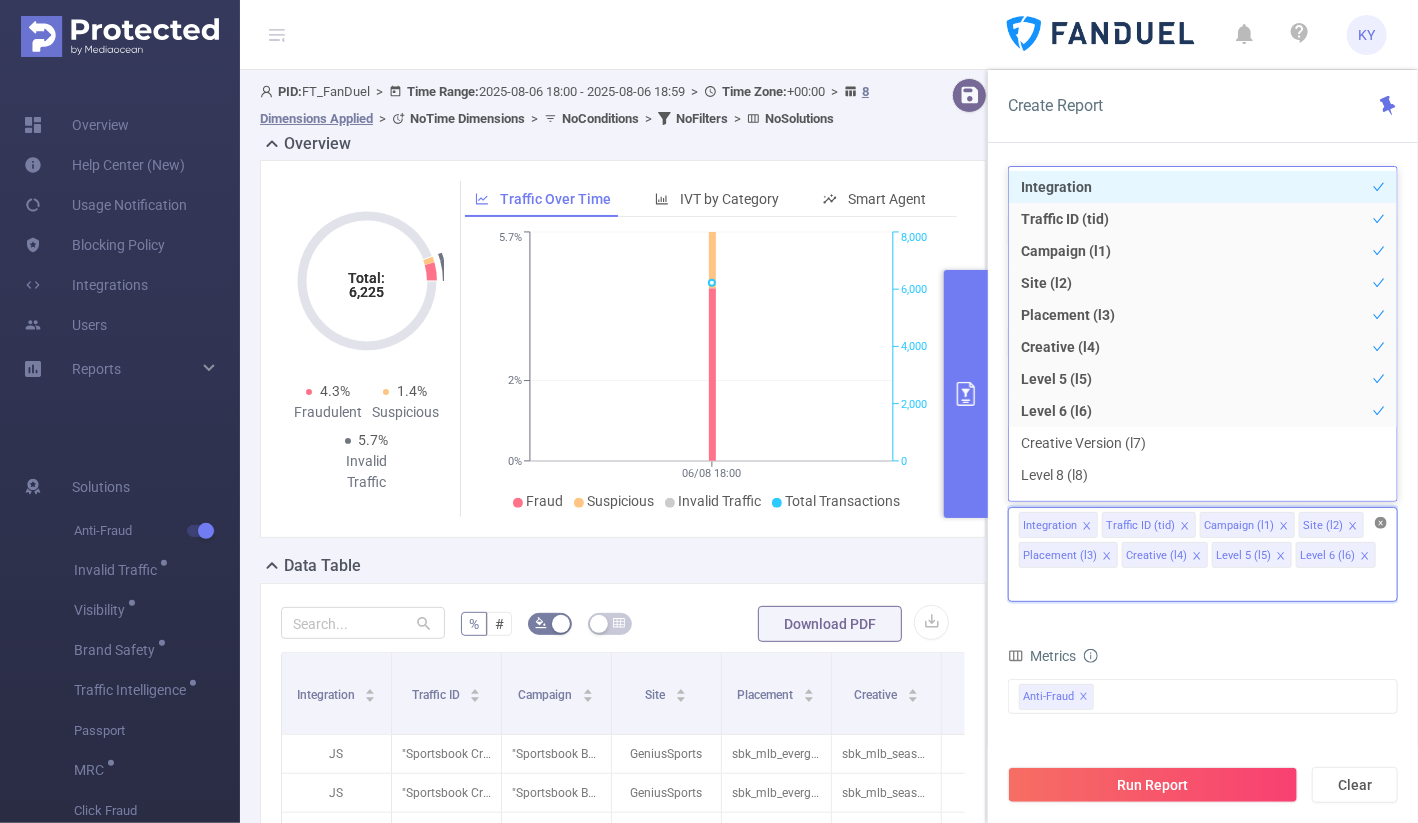 click 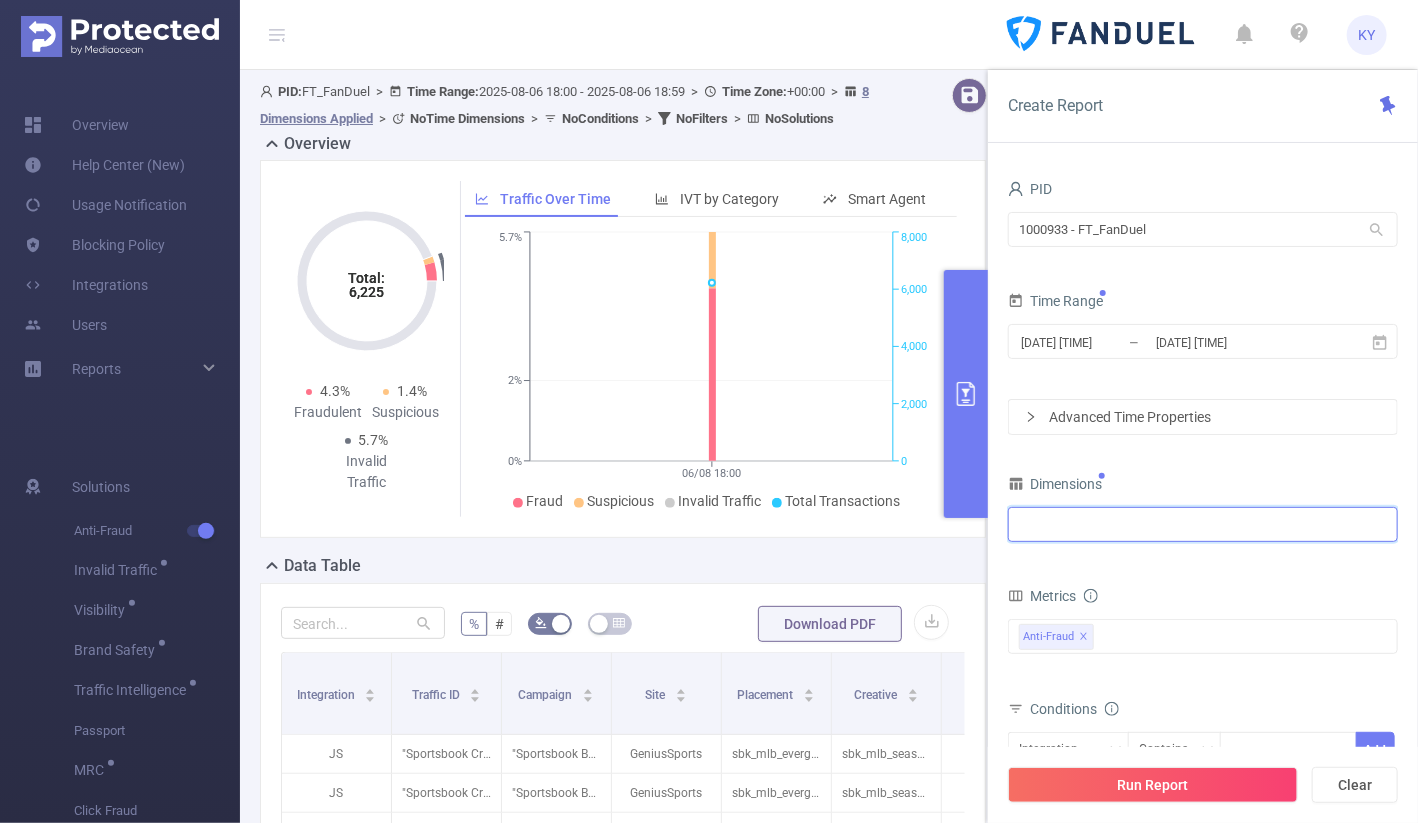 click at bounding box center [1203, 524] 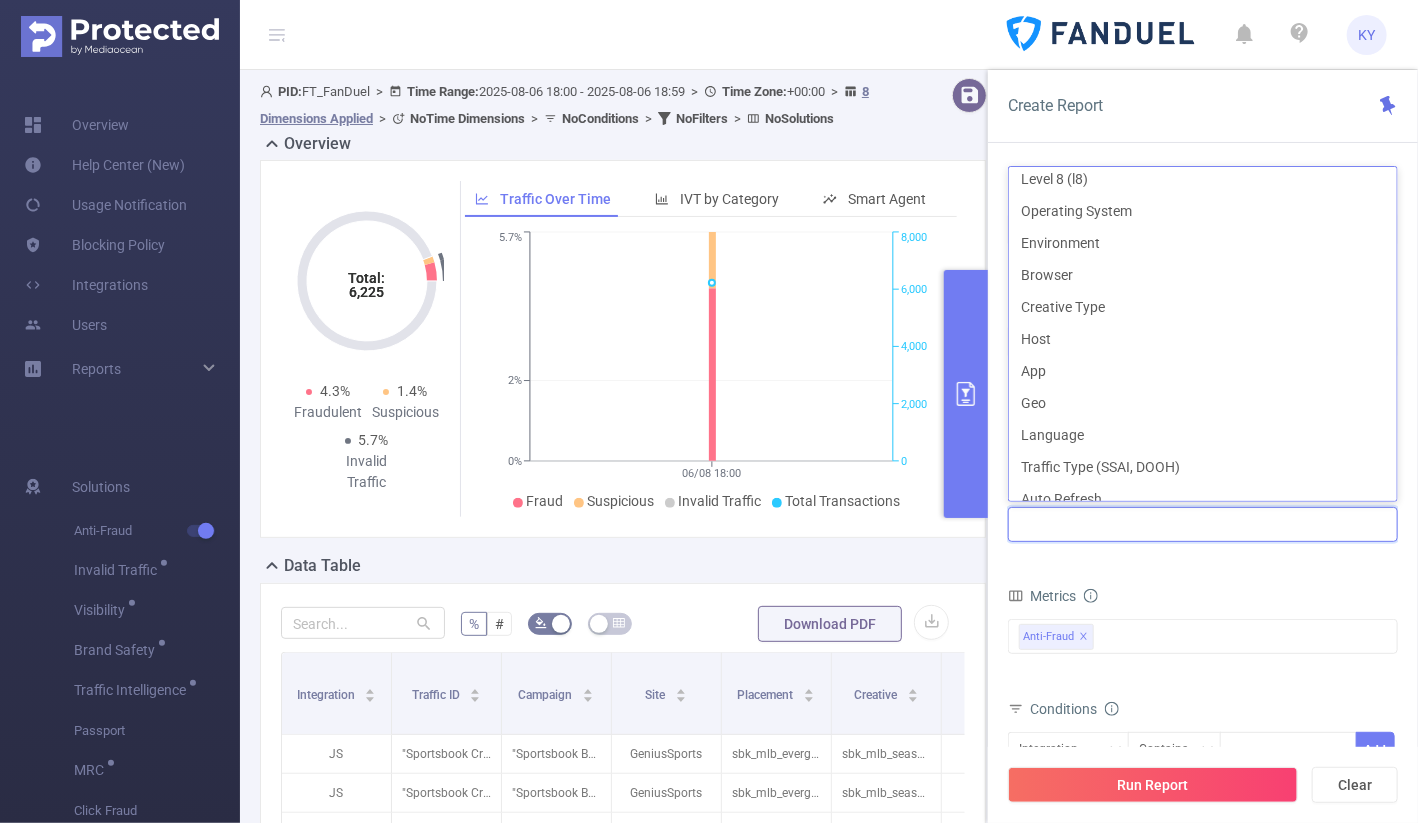 scroll, scrollTop: 327, scrollLeft: 0, axis: vertical 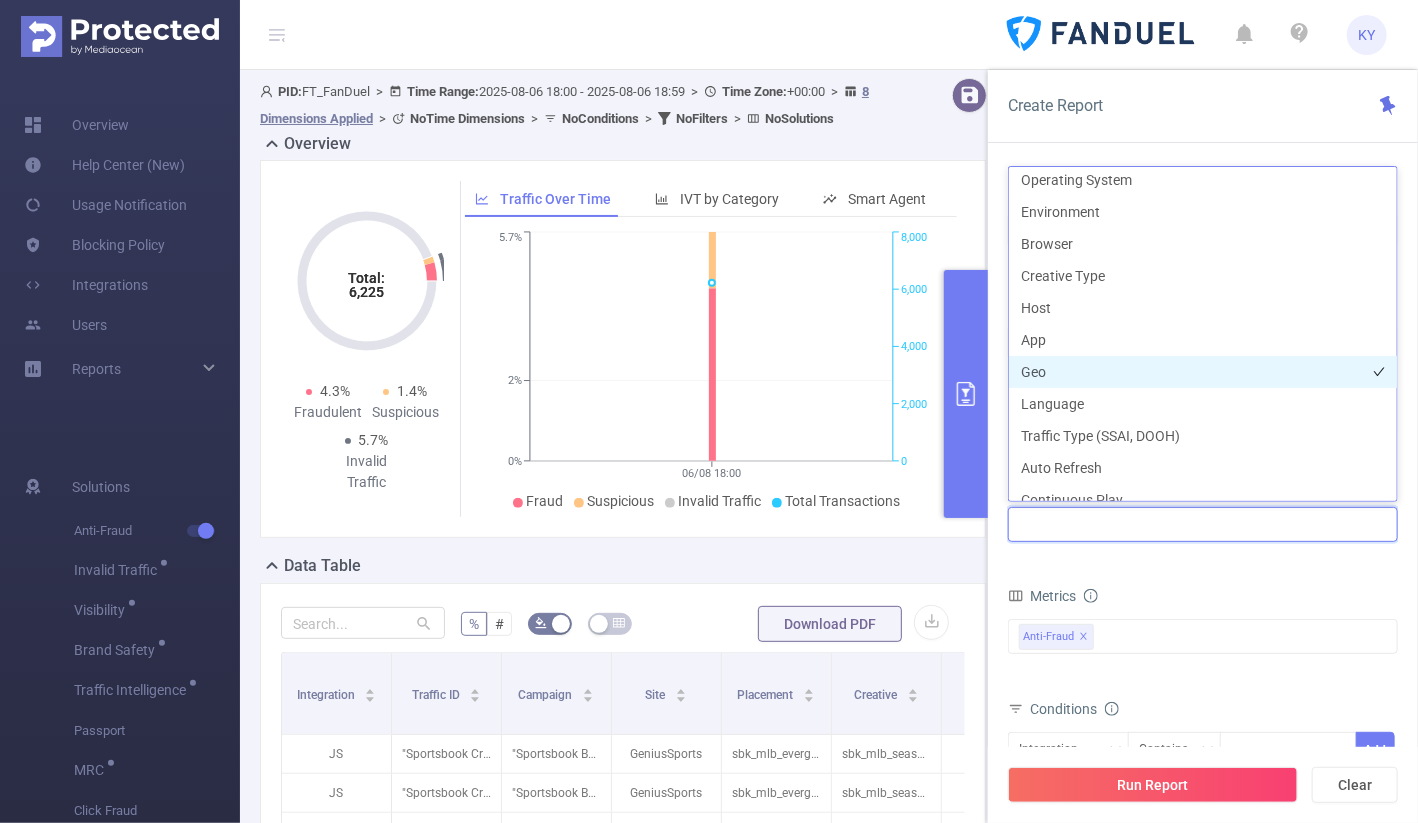 click on "Geo" at bounding box center (1203, 372) 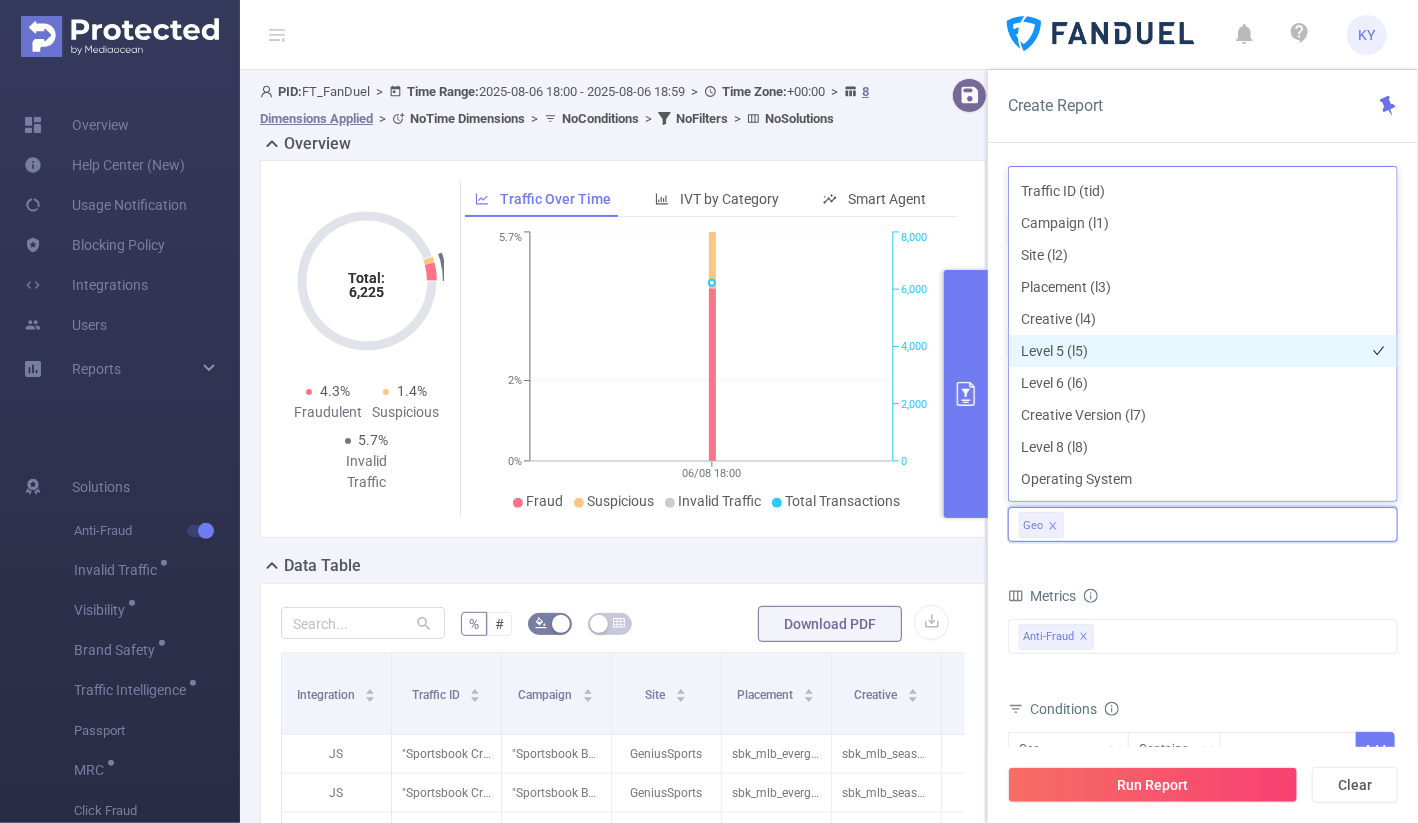 scroll, scrollTop: 25, scrollLeft: 0, axis: vertical 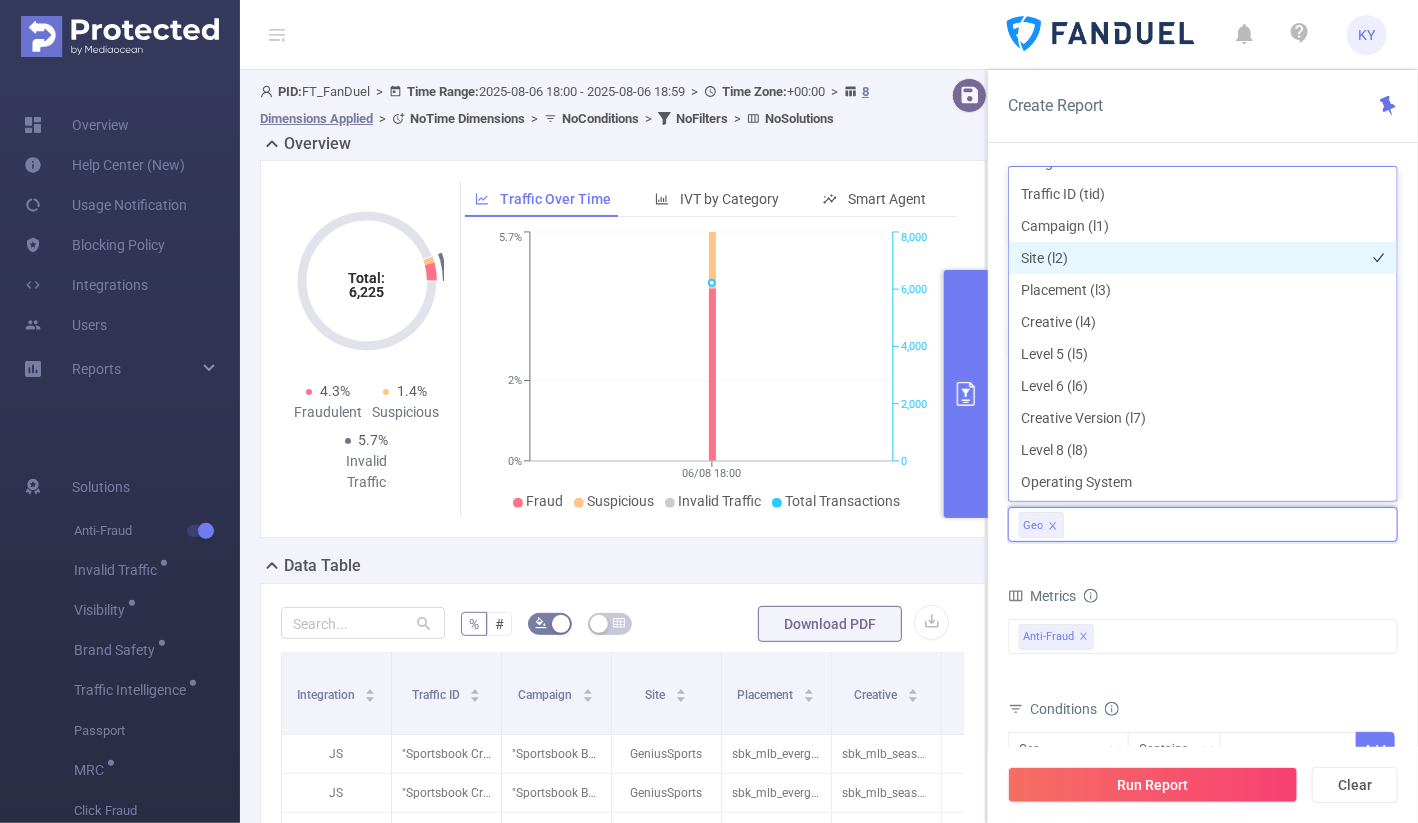 click on "Site (l2)" at bounding box center (1203, 258) 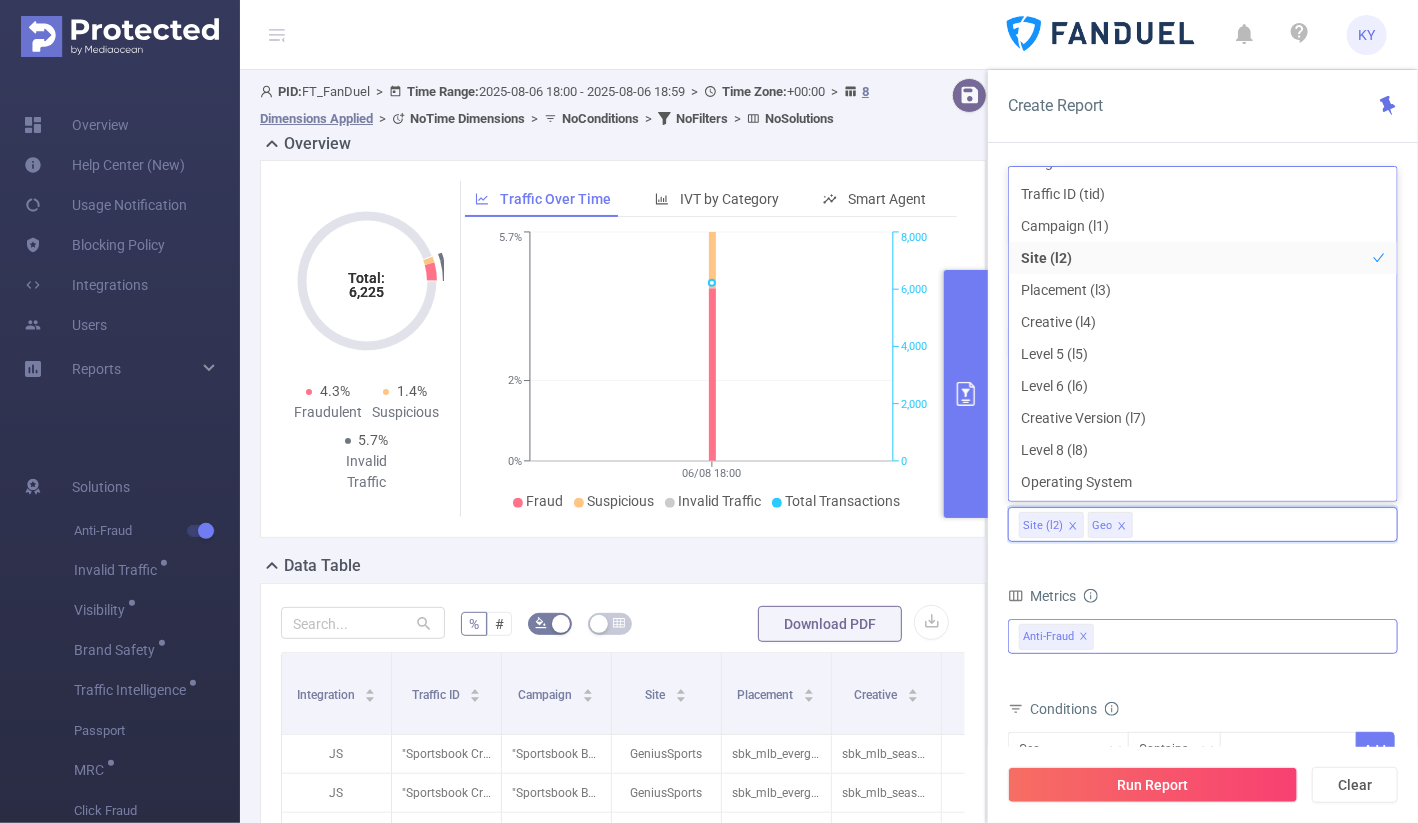 click on "Anti-Fraud    ✕" at bounding box center (1056, 637) 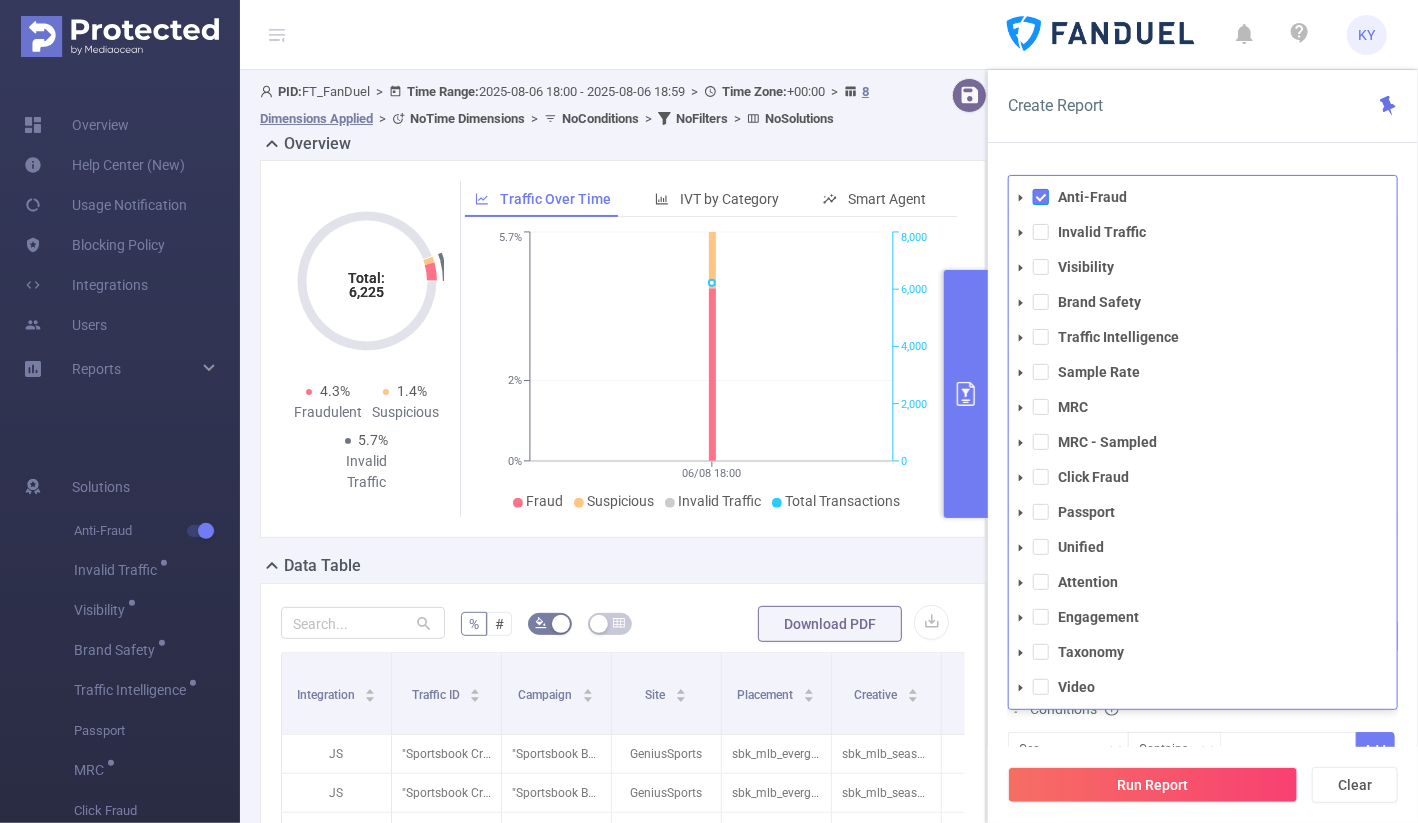 click at bounding box center (1041, 197) 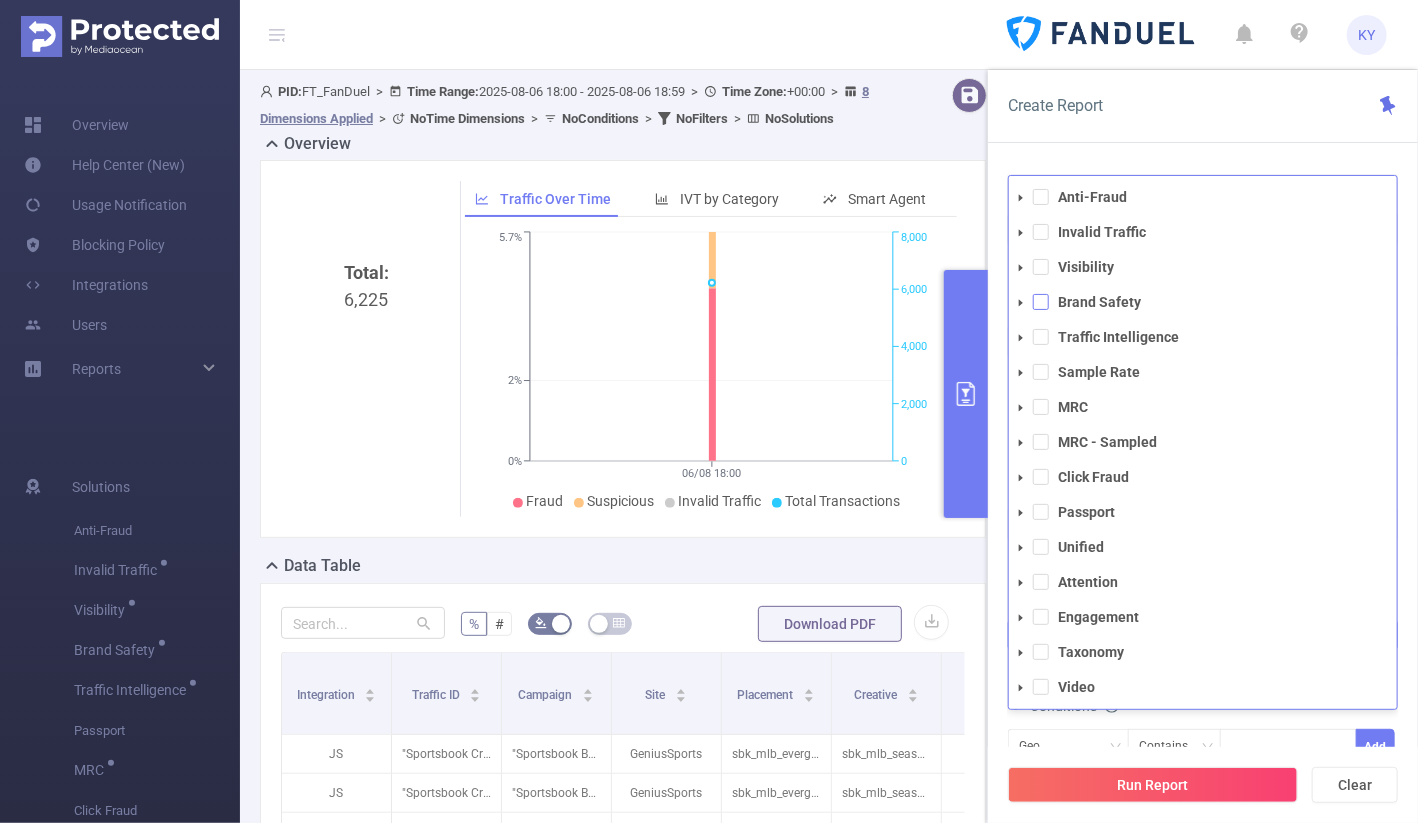 click at bounding box center (1041, 302) 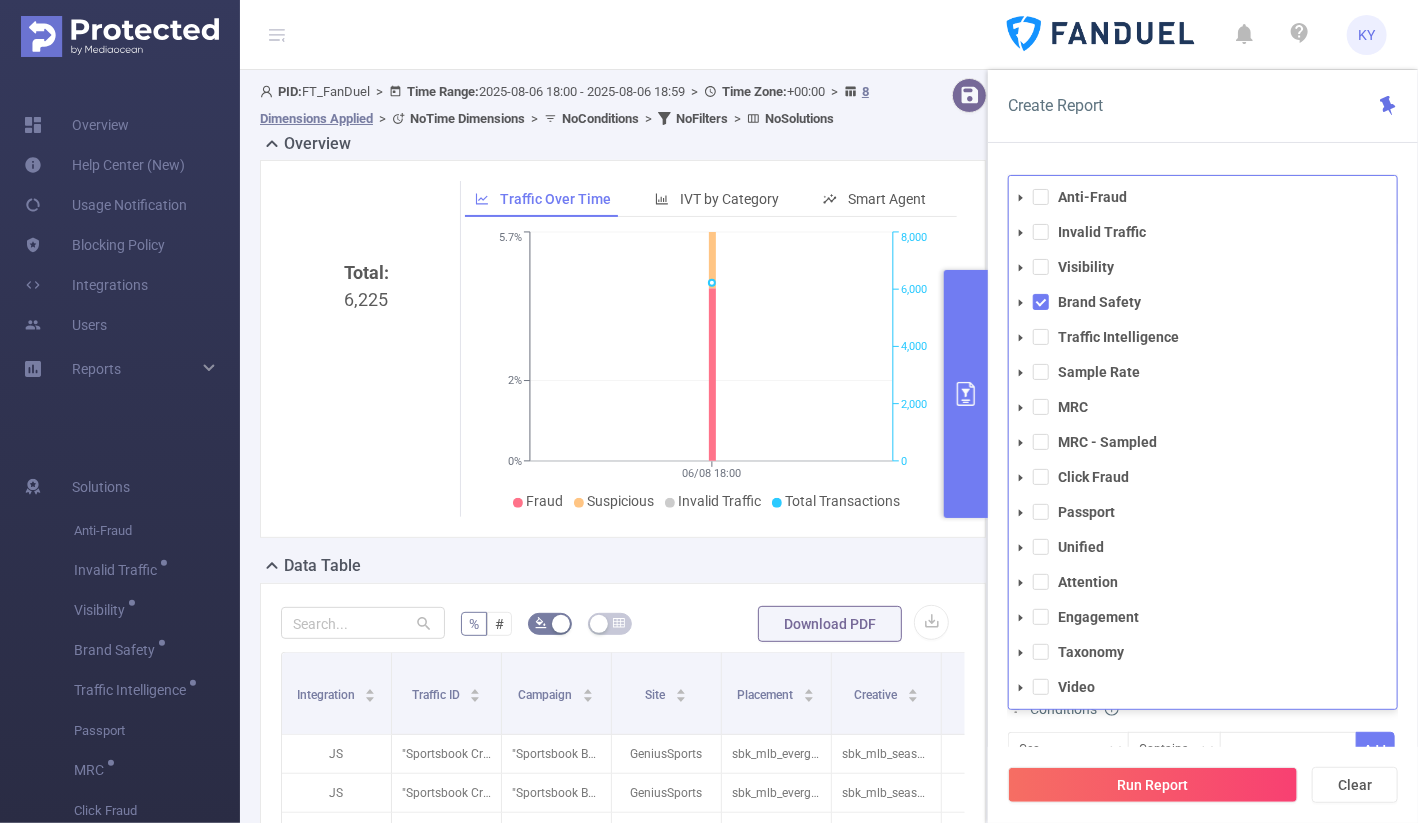 click on "Conditions" at bounding box center (1203, 711) 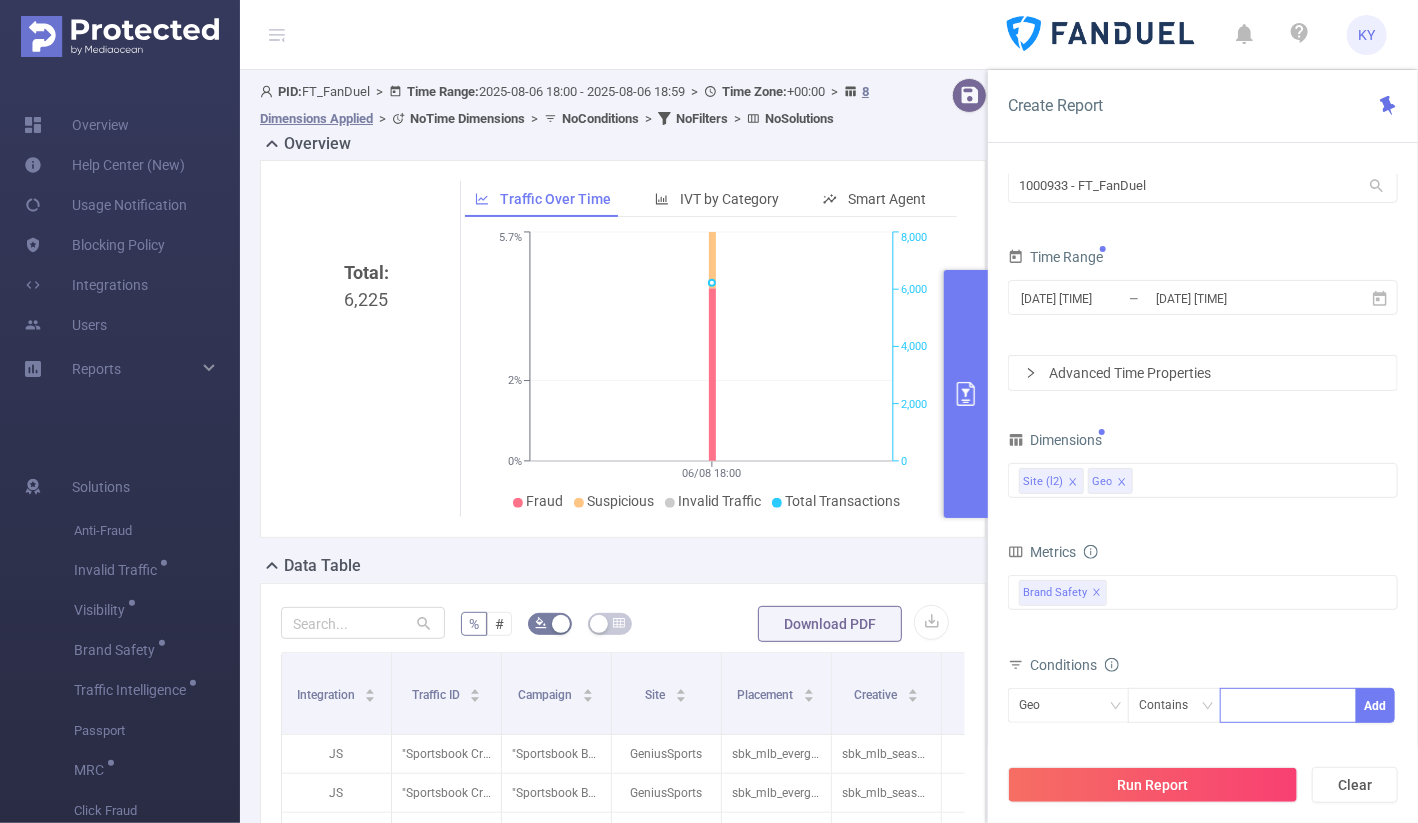 click at bounding box center [1288, 705] 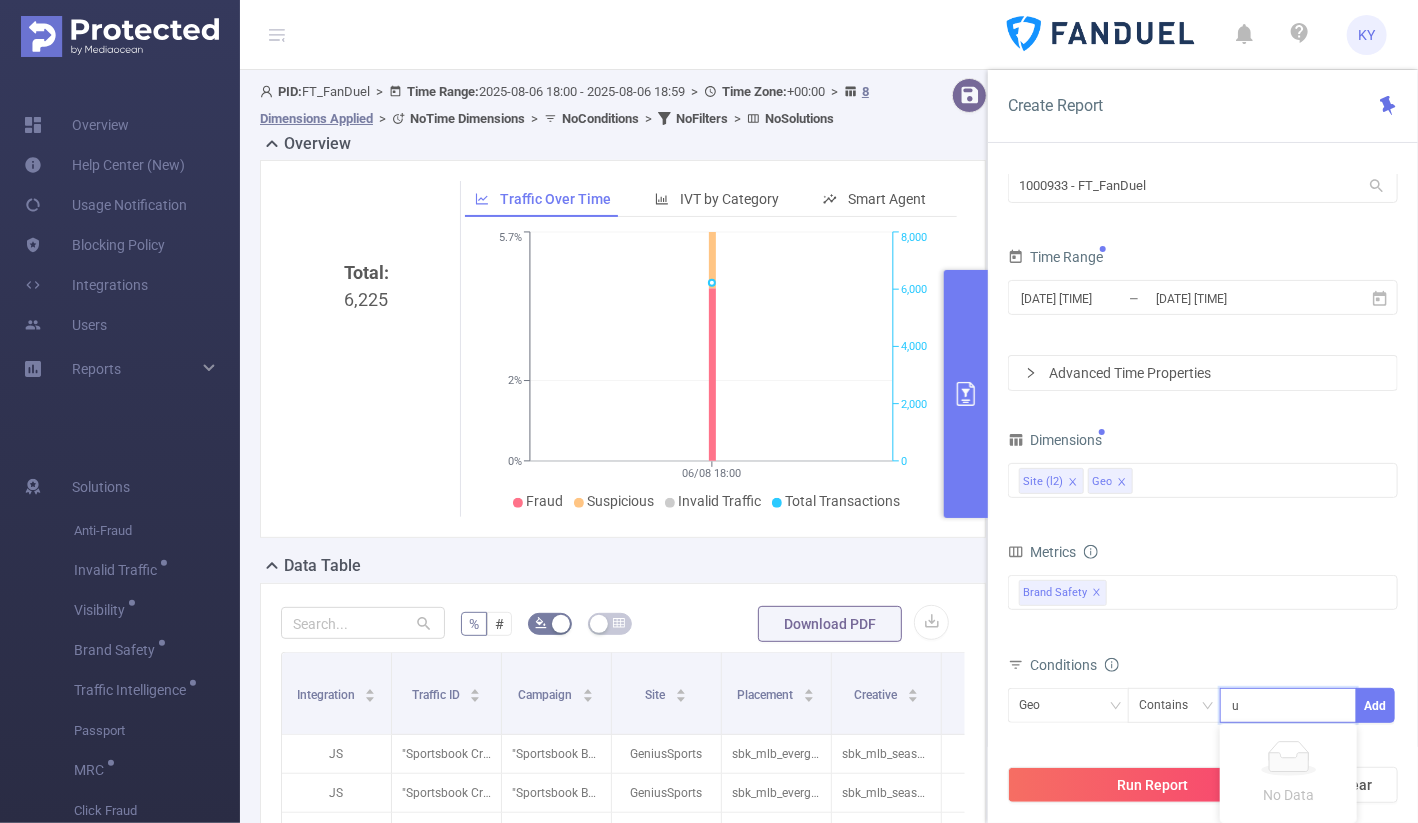 type on "us" 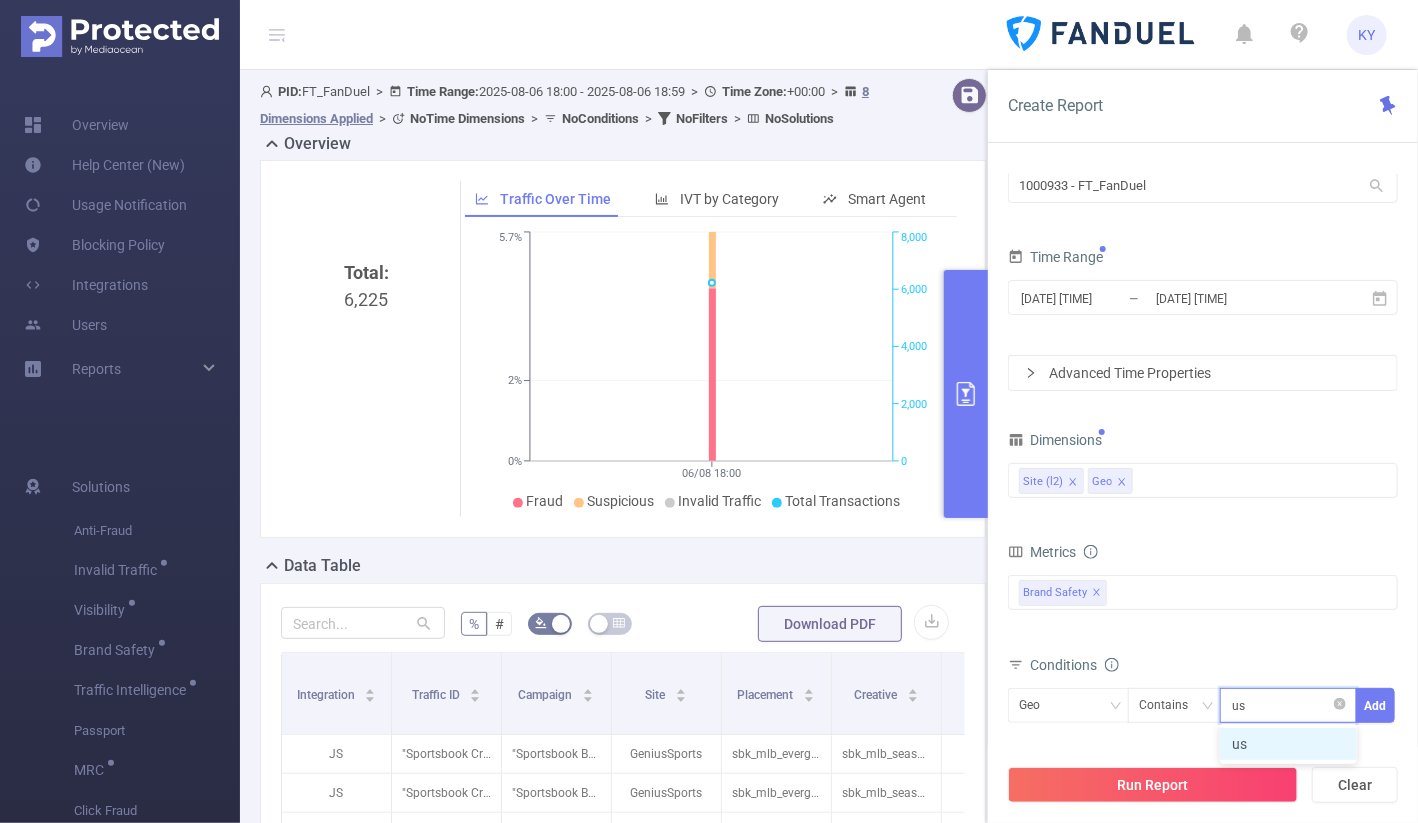 type 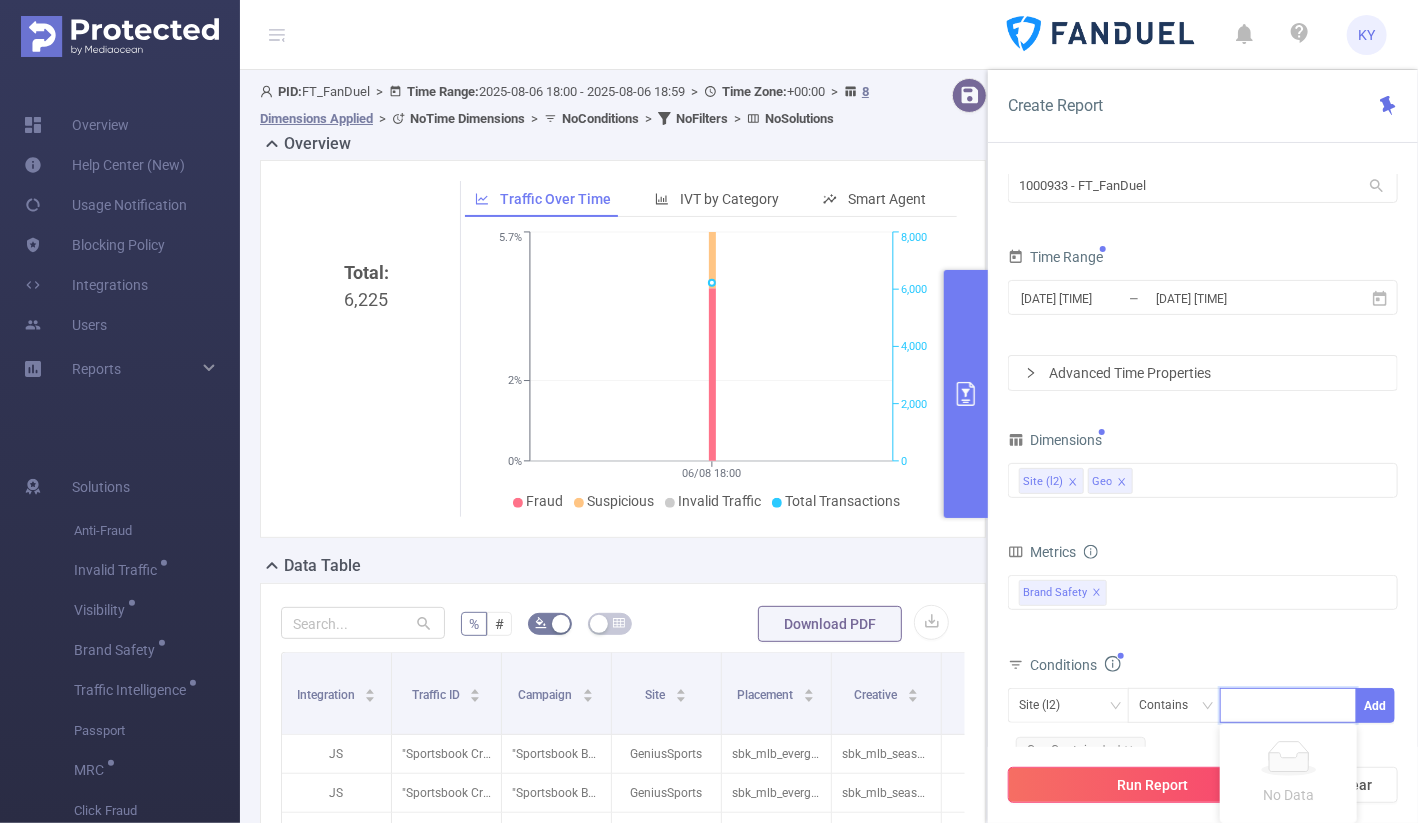 click on "Run Report" at bounding box center [1153, 785] 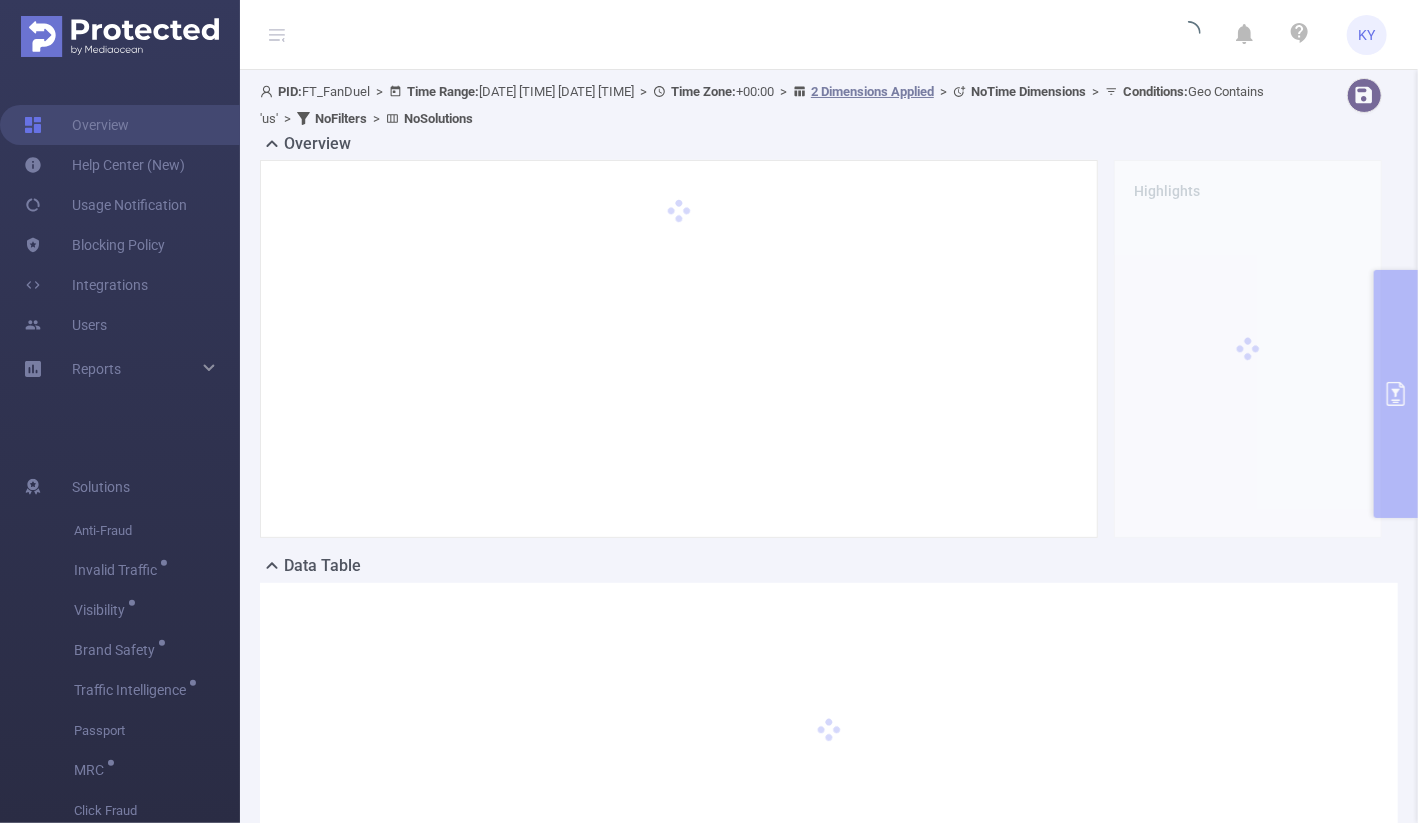scroll, scrollTop: 183, scrollLeft: 0, axis: vertical 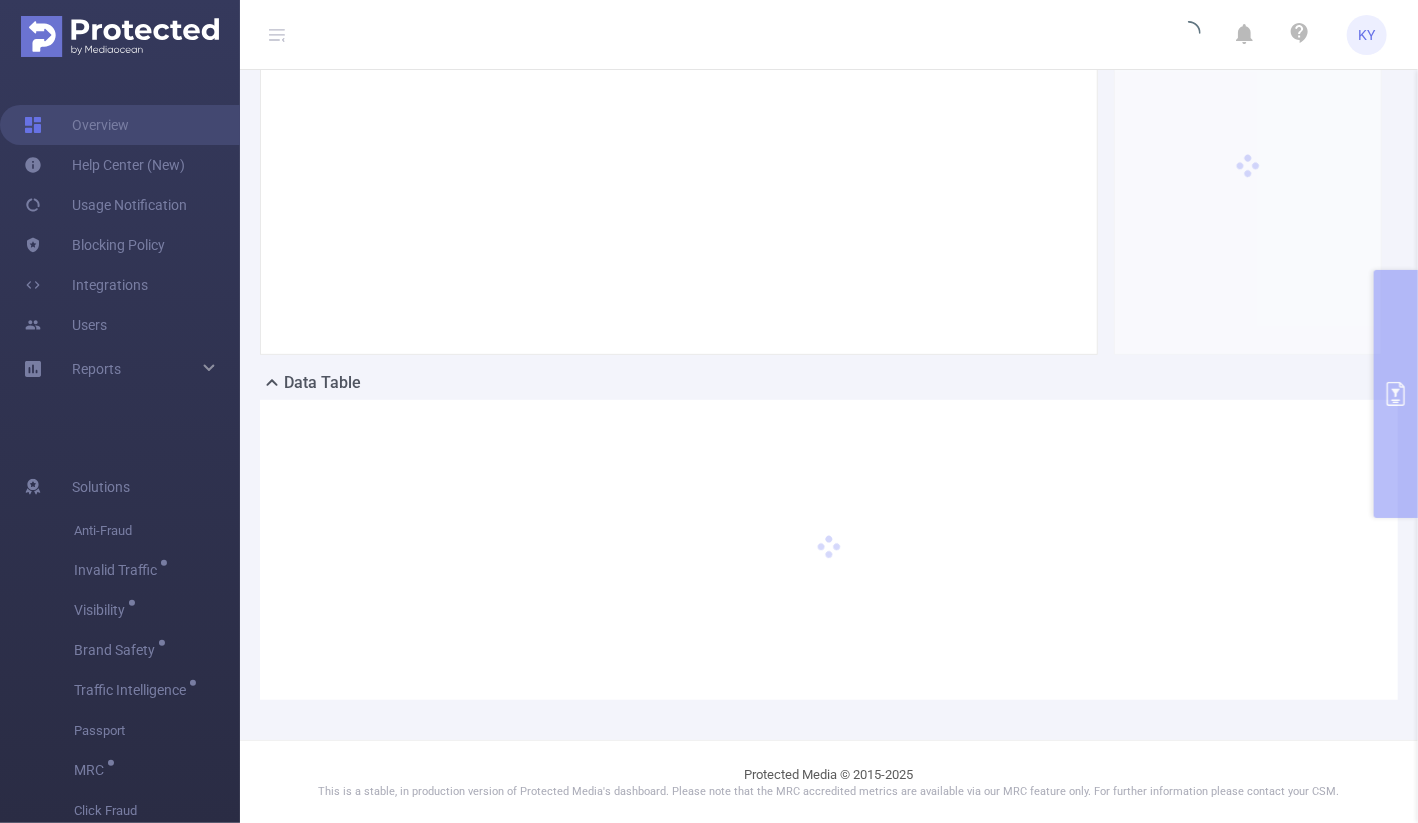 type 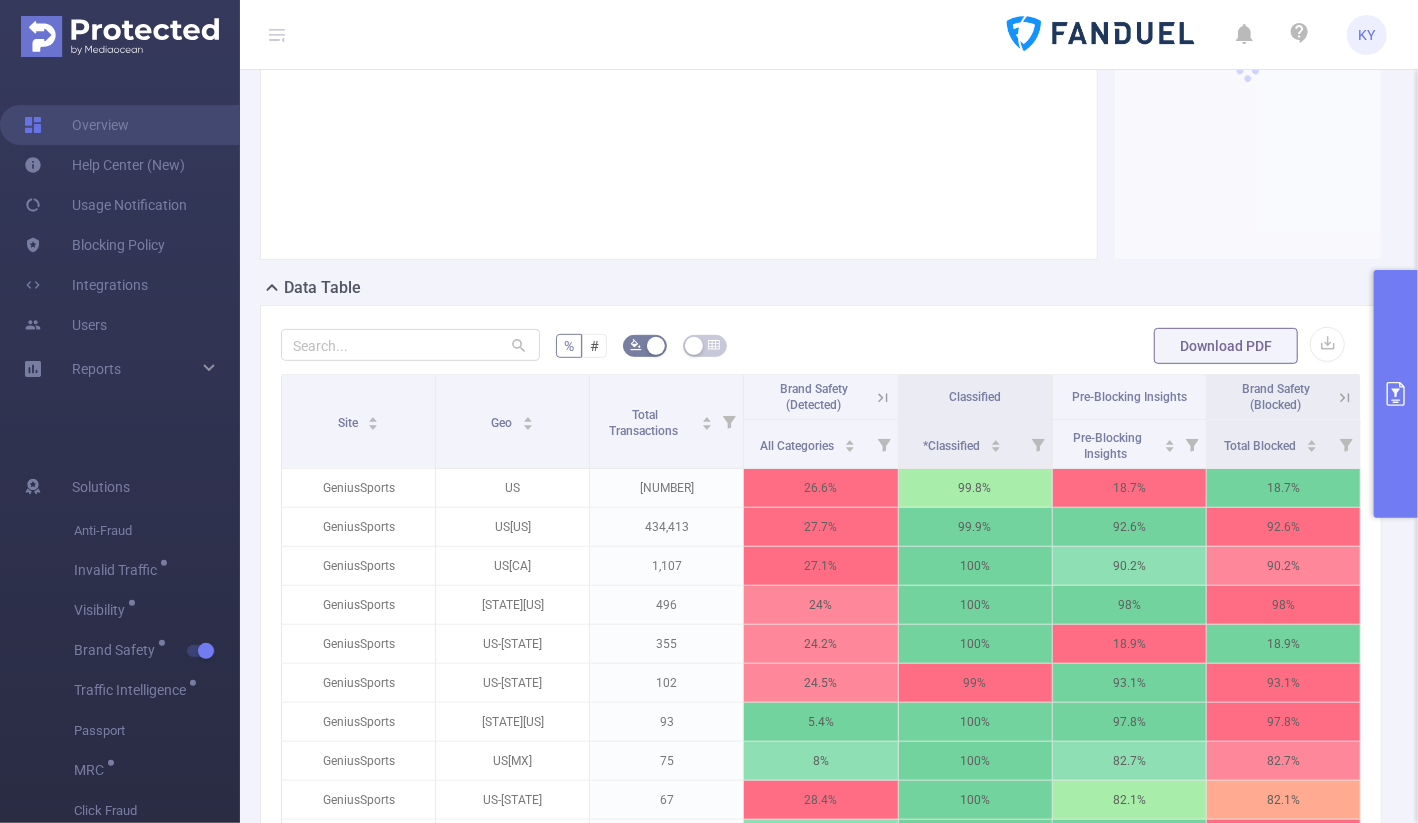 scroll, scrollTop: 282, scrollLeft: 0, axis: vertical 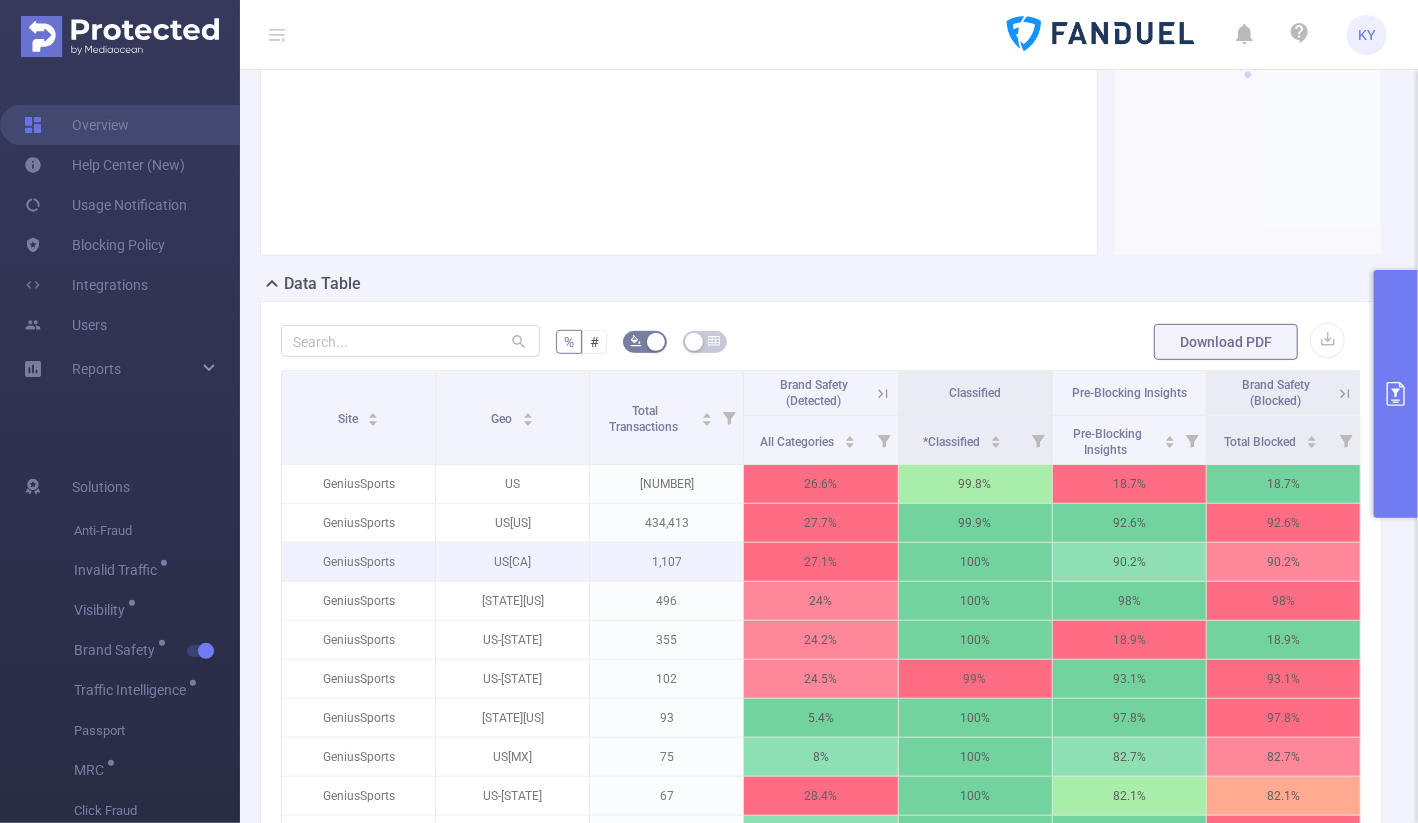 click on "1,107" at bounding box center [666, 562] 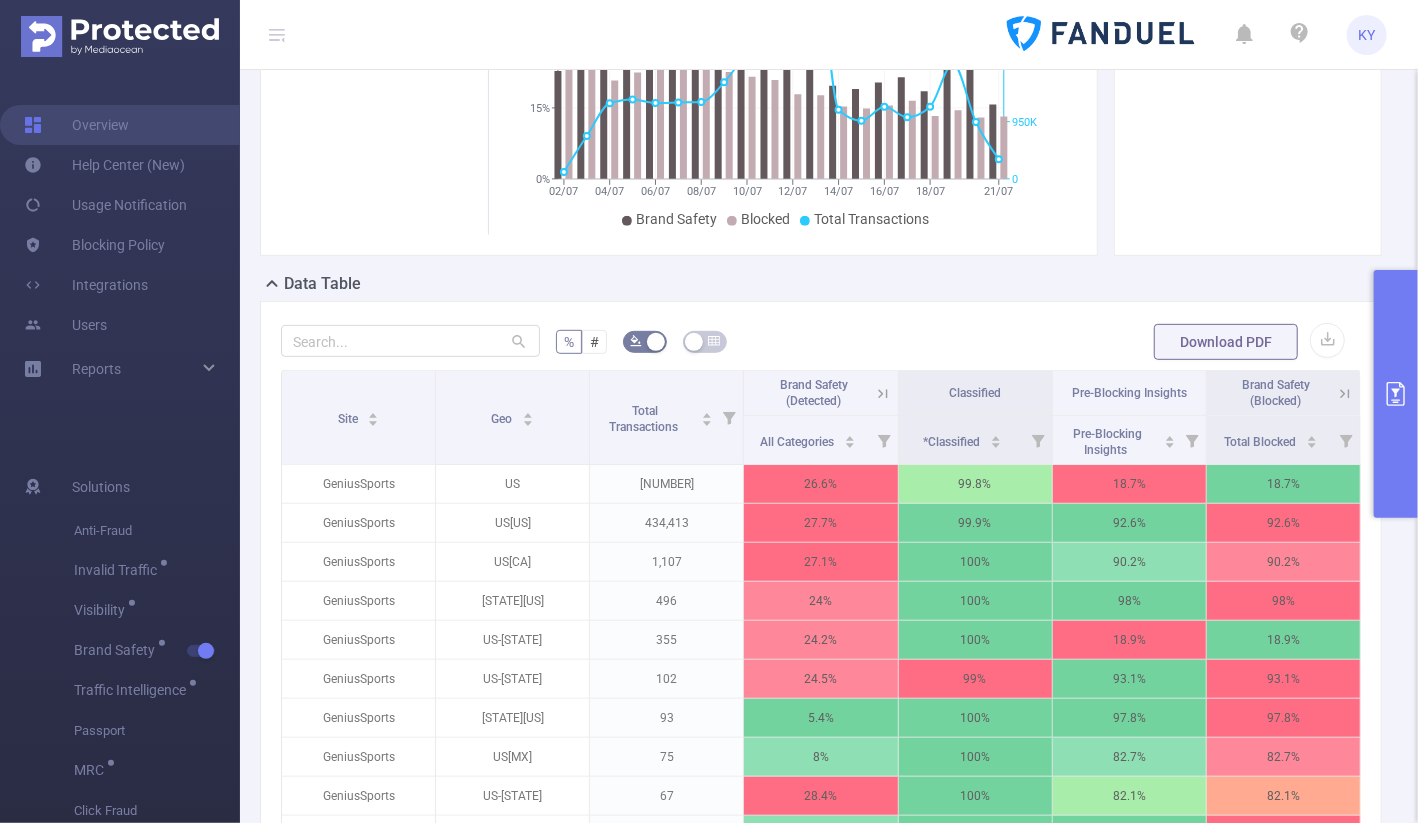 click 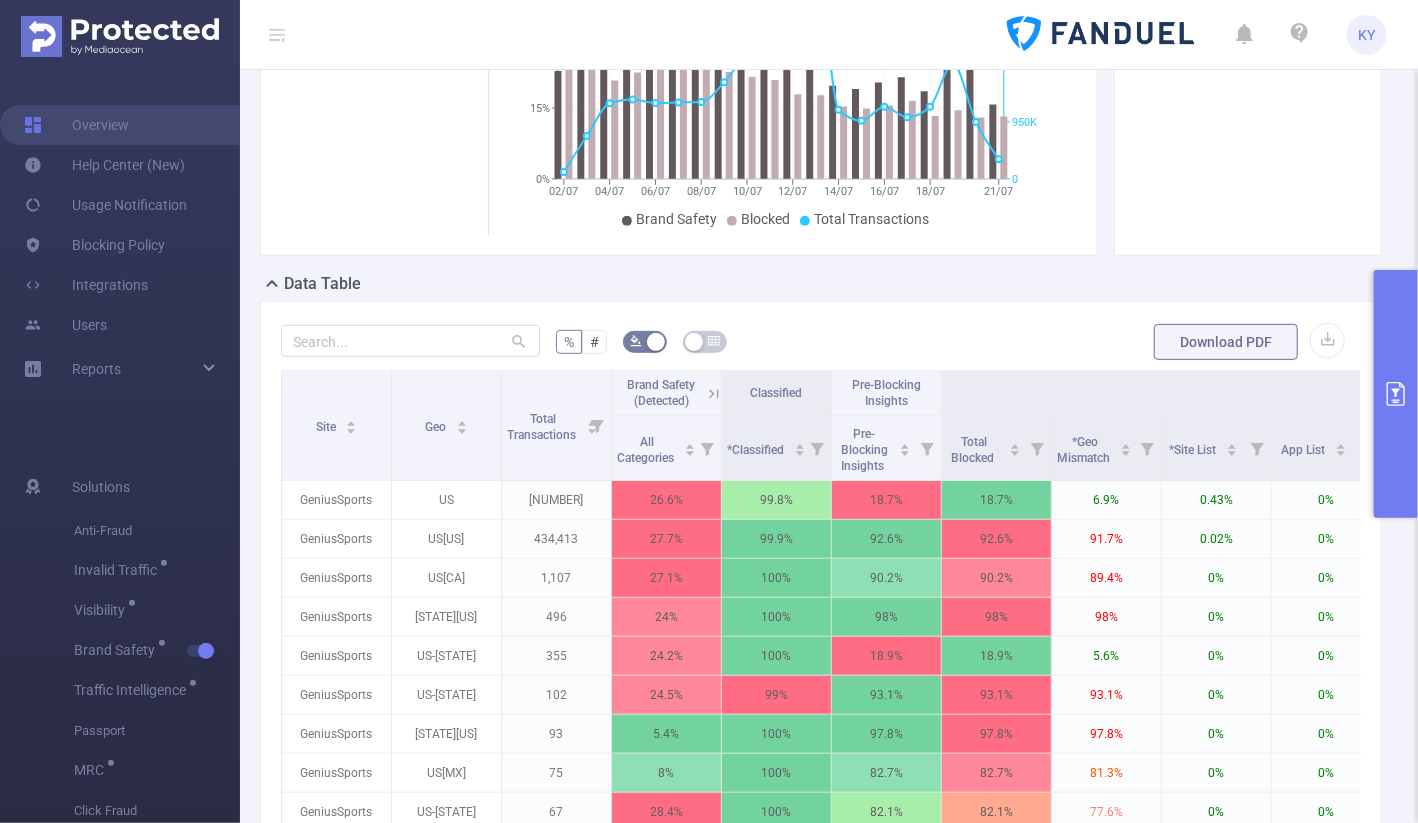 click at bounding box center [1396, 394] 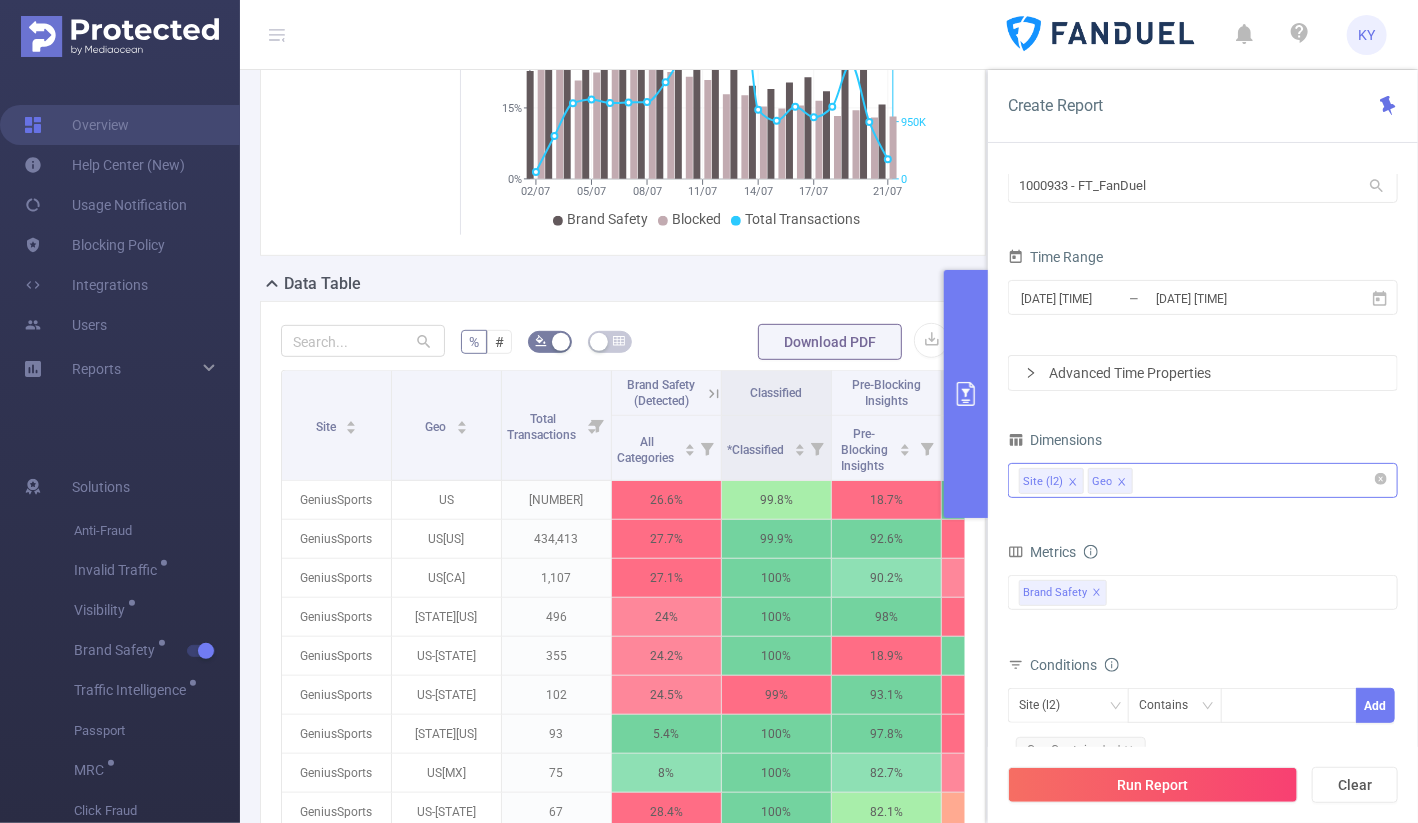 click on "Site (l2) Geo" at bounding box center (1203, 480) 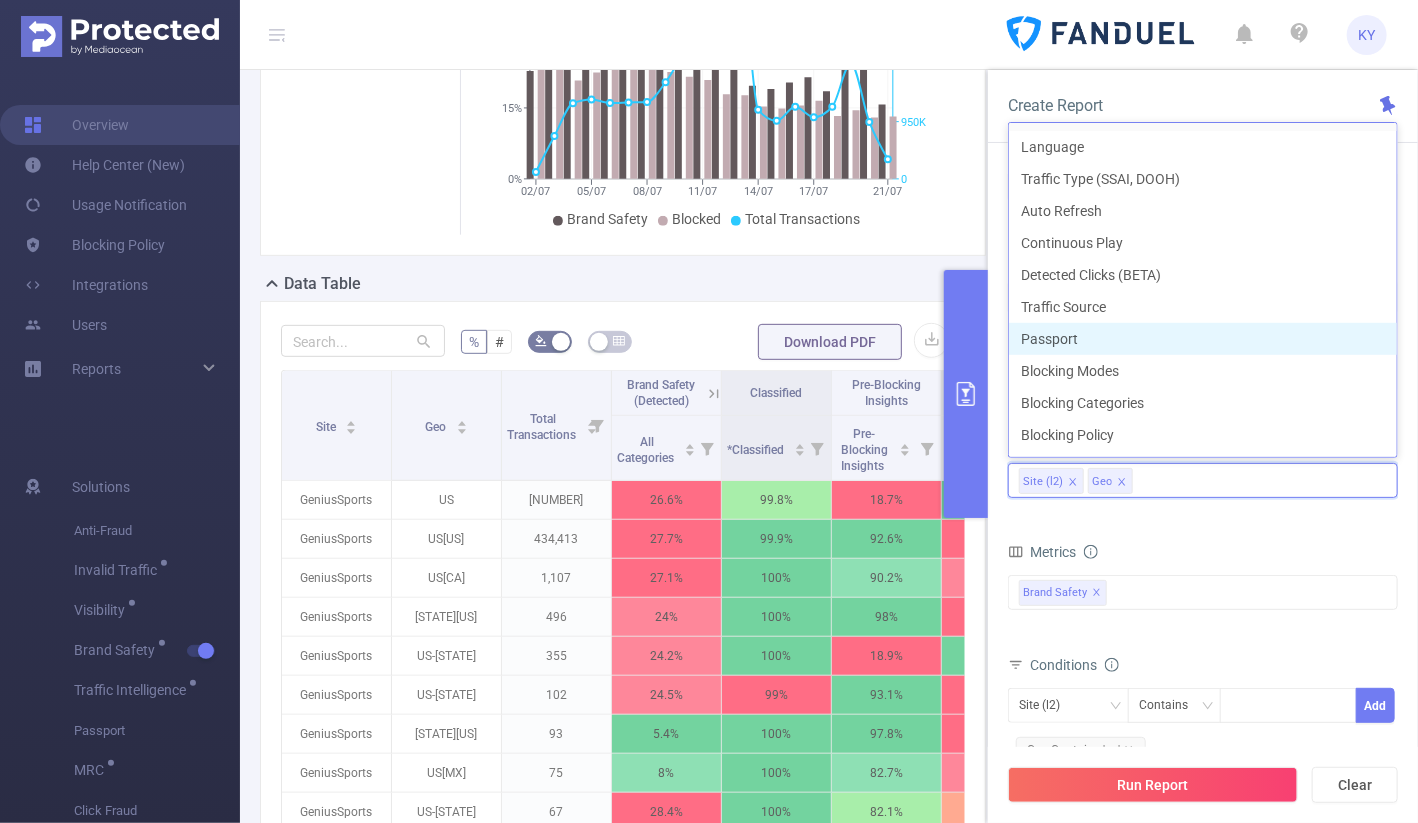 scroll, scrollTop: 569, scrollLeft: 0, axis: vertical 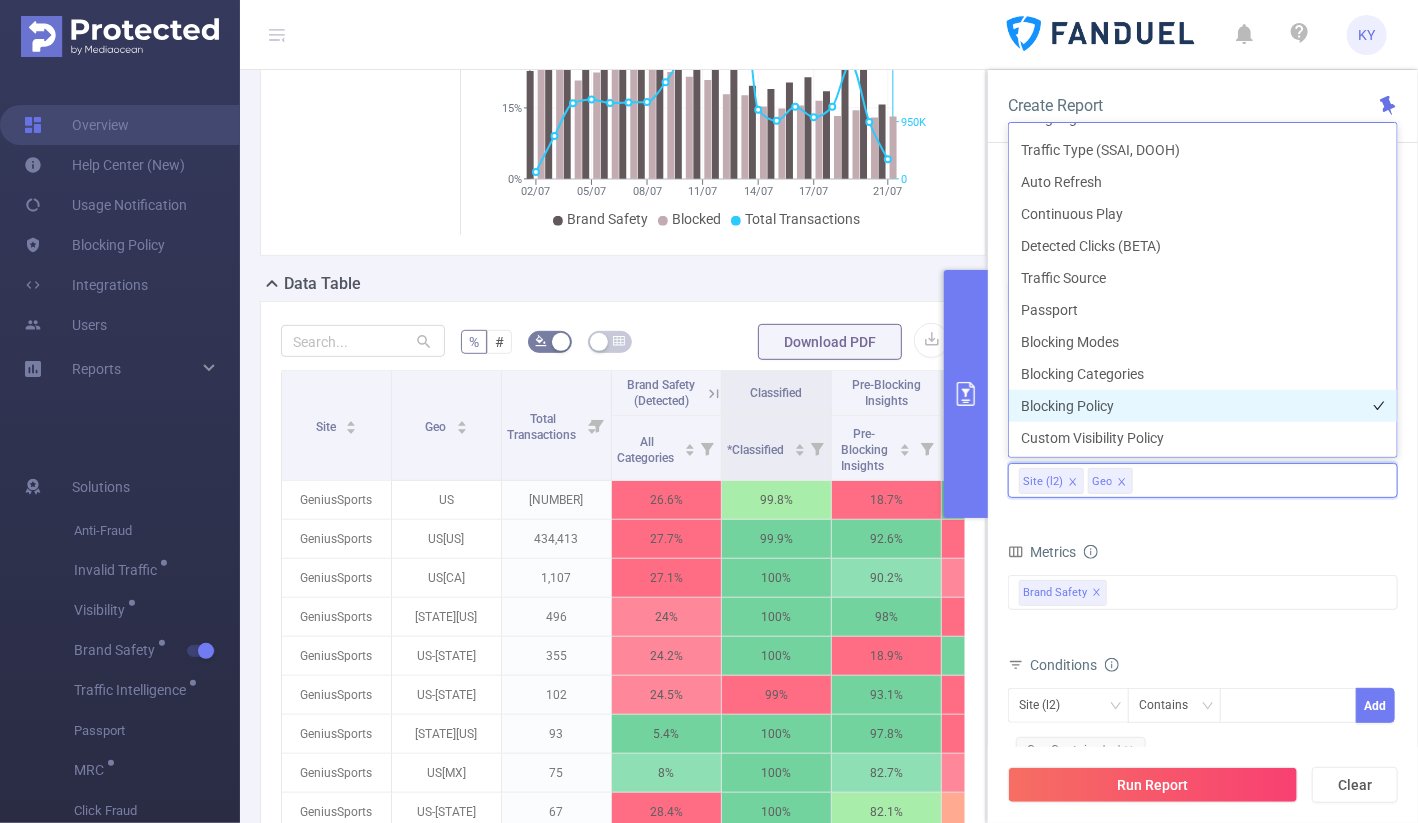 click on "Blocking Policy" at bounding box center [1203, 406] 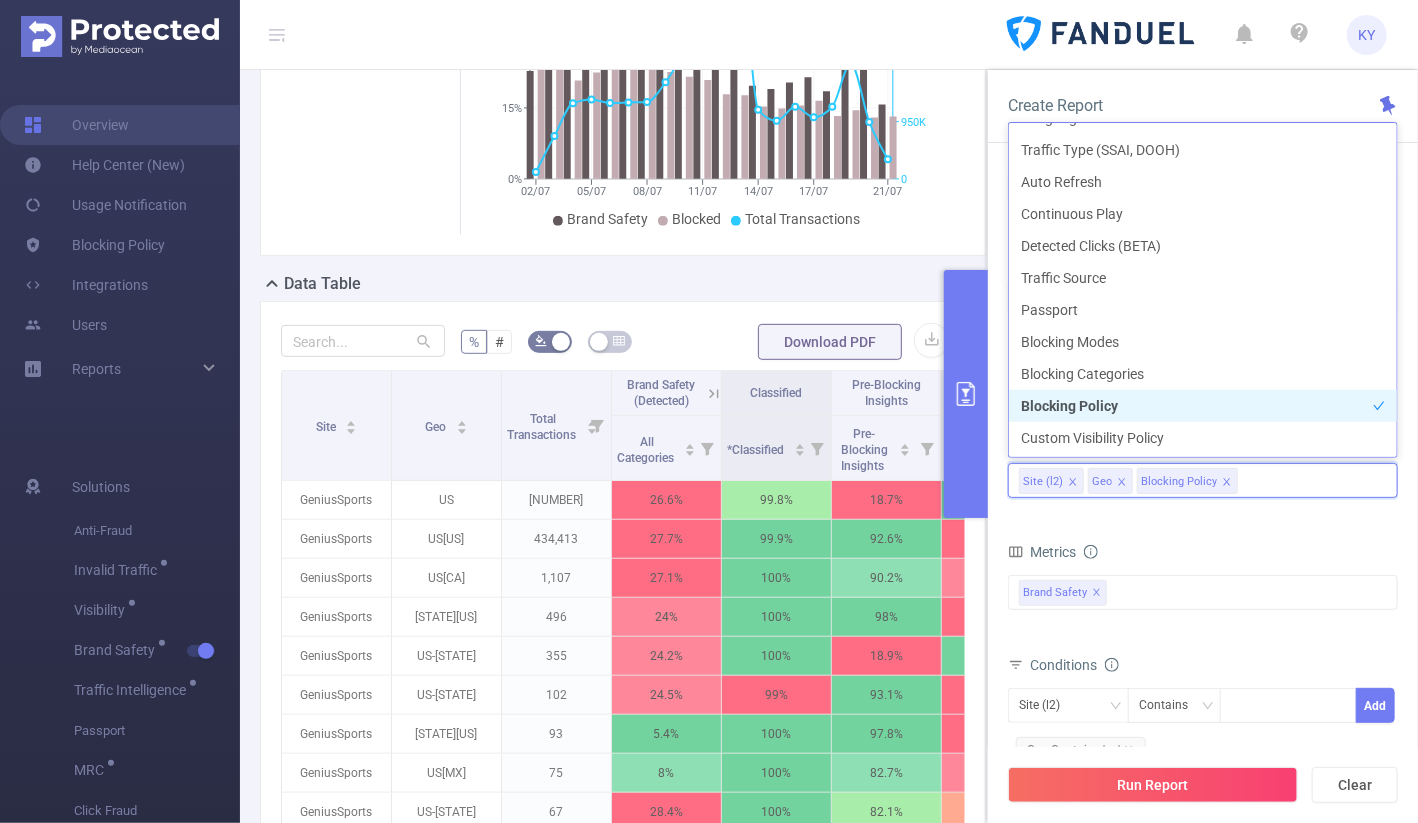 click on "Blocking Policy" at bounding box center [1203, 406] 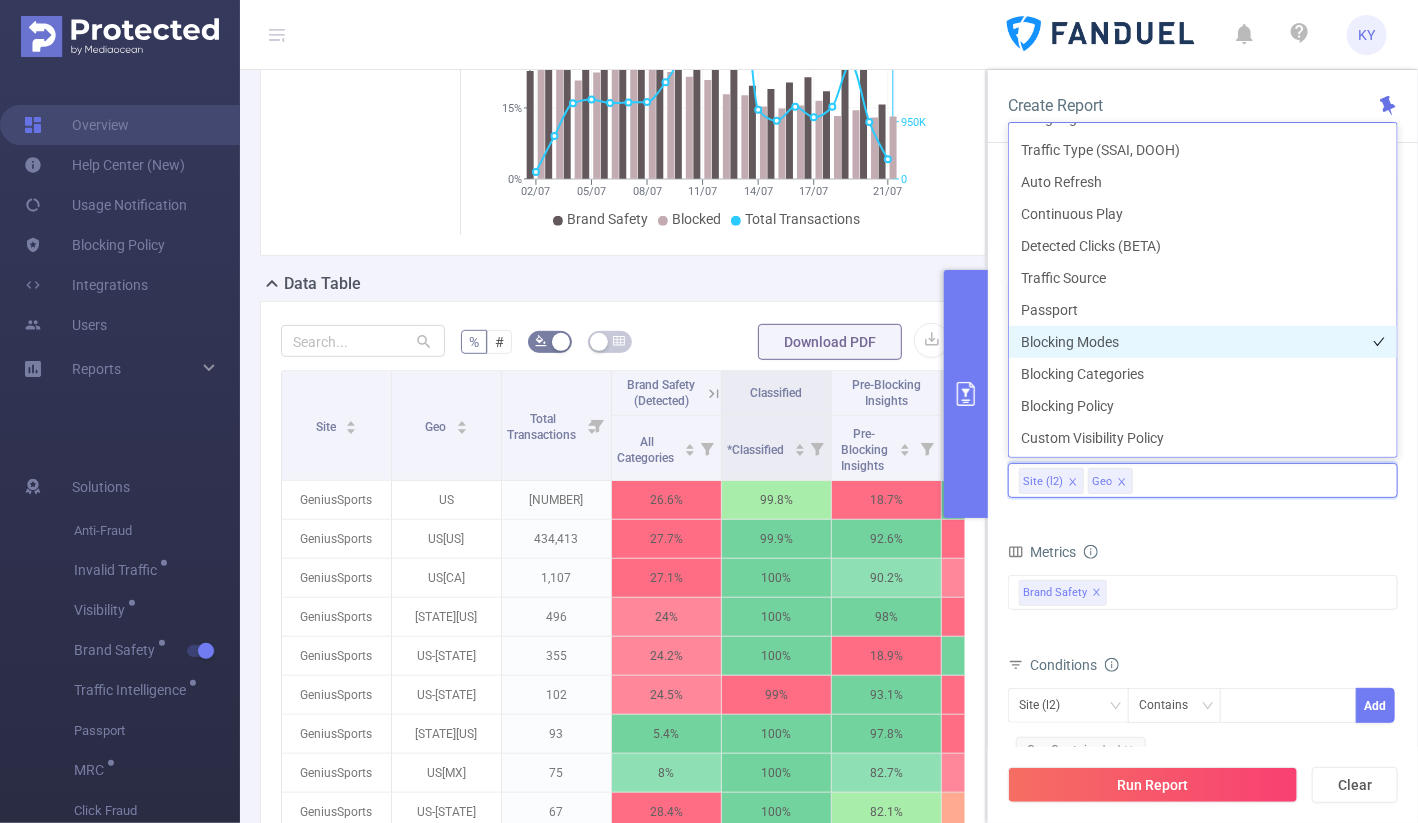click on "Blocking Modes" at bounding box center [1203, 342] 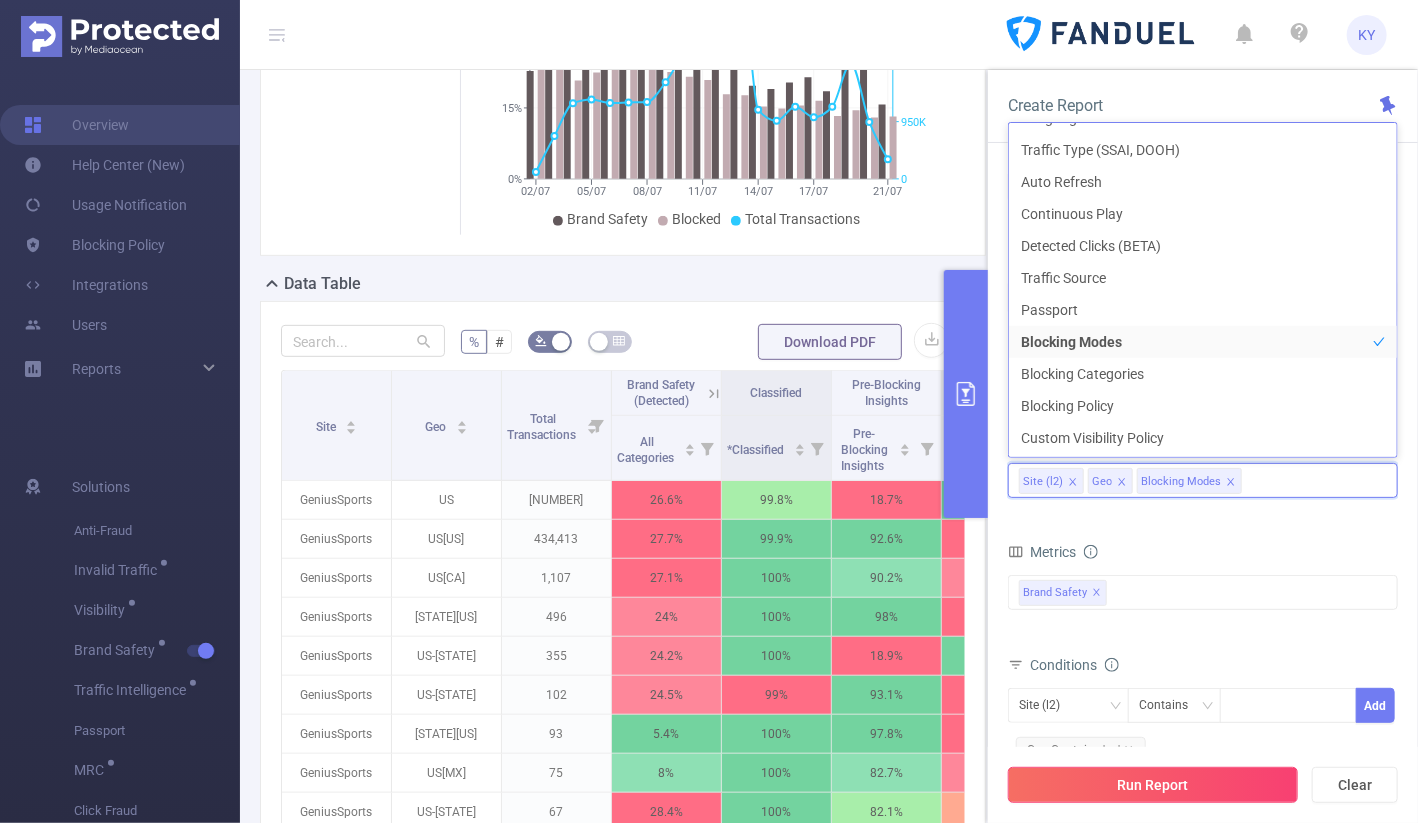 click on "Run Report" at bounding box center [1153, 785] 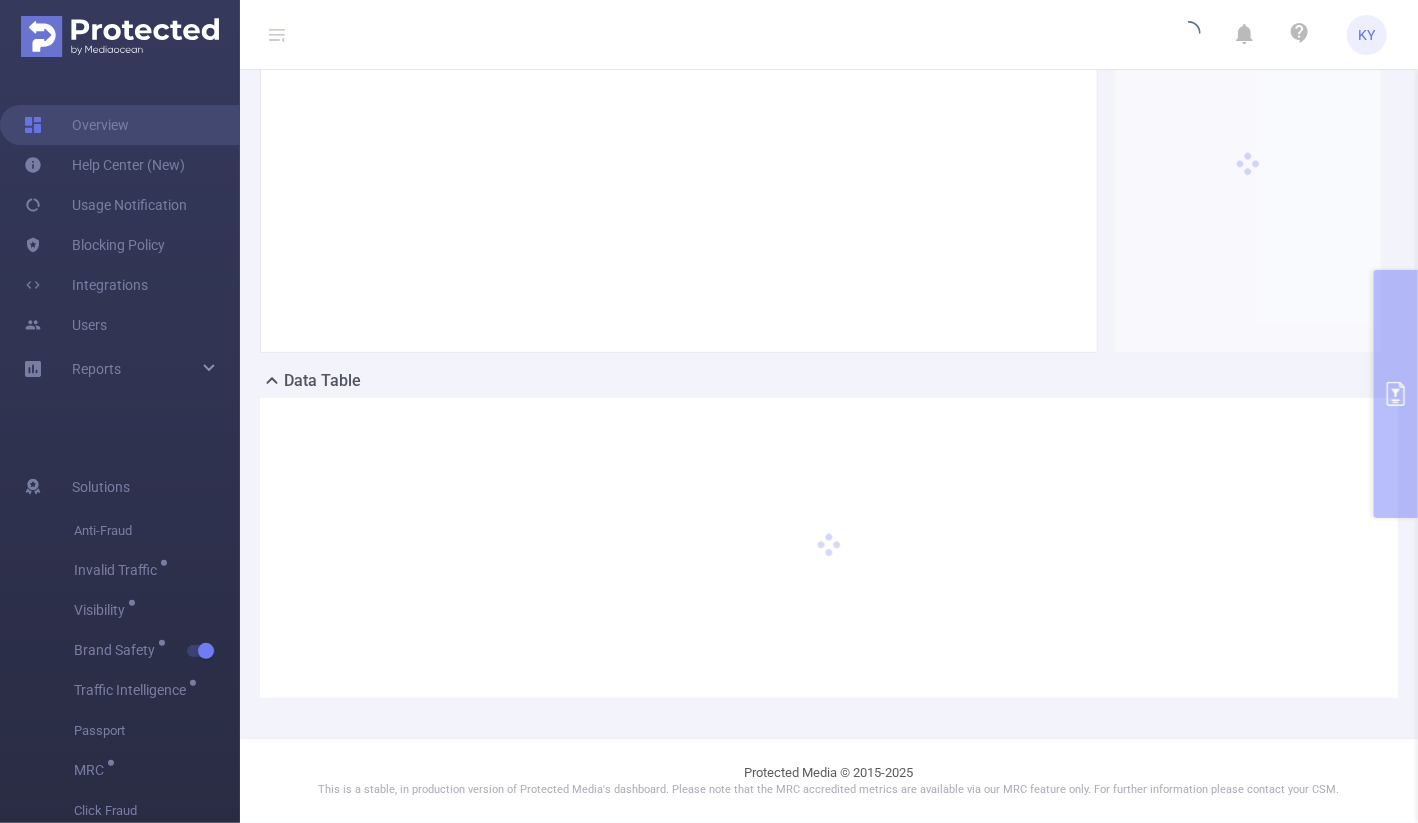 scroll, scrollTop: 183, scrollLeft: 0, axis: vertical 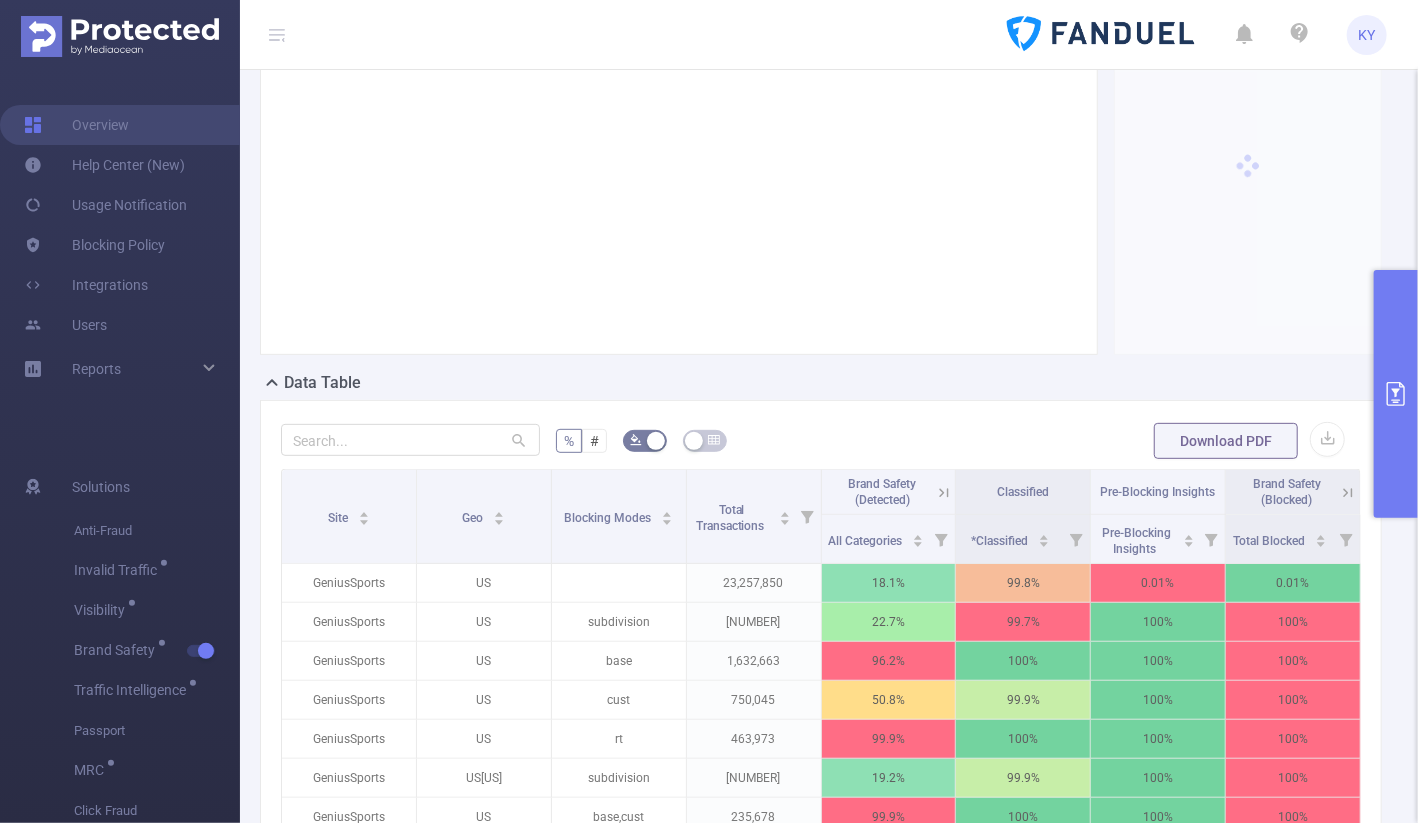 click 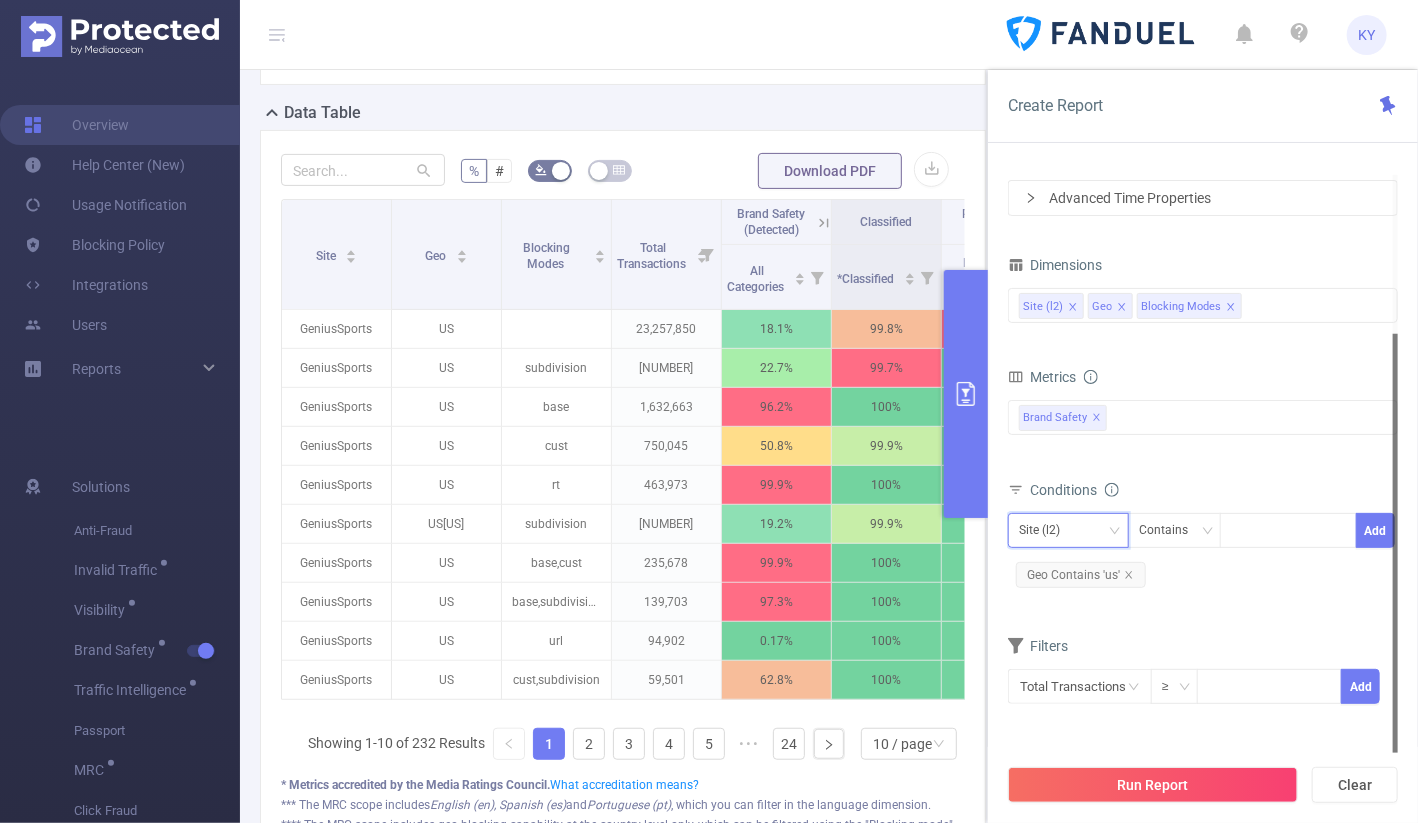 click on "Site (l2)" at bounding box center (1046, 530) 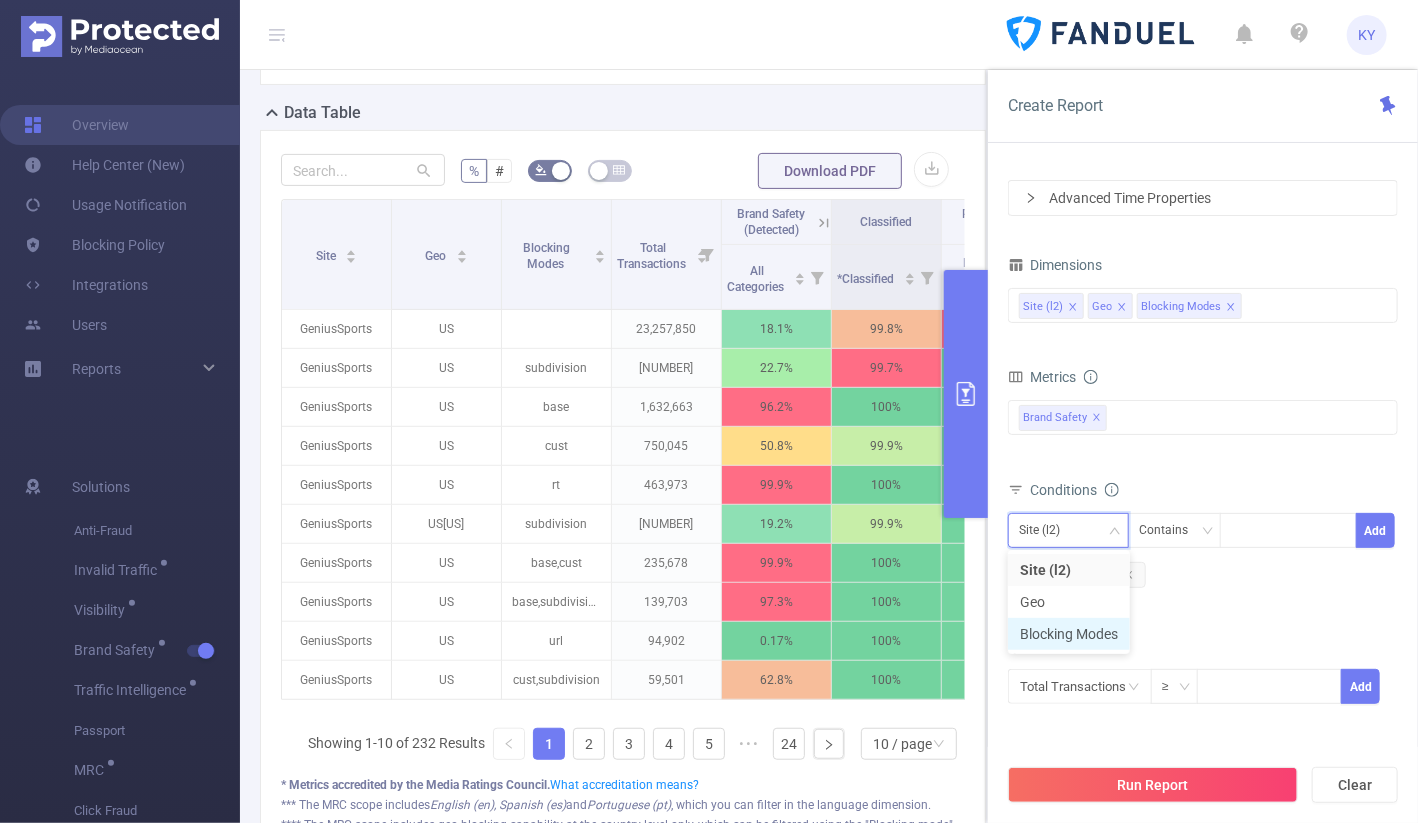 click on "Blocking Modes" at bounding box center [1069, 634] 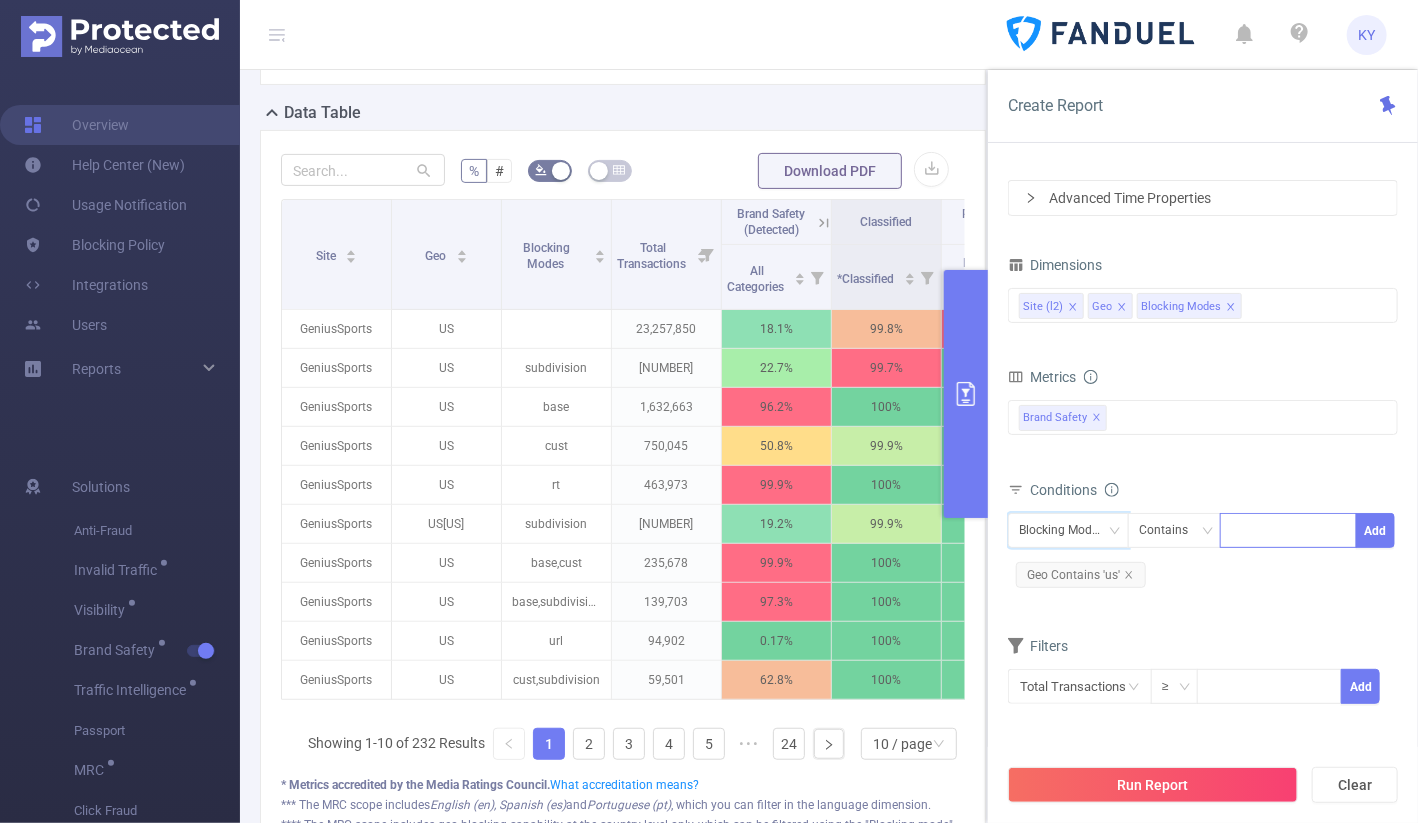 click at bounding box center (1288, 530) 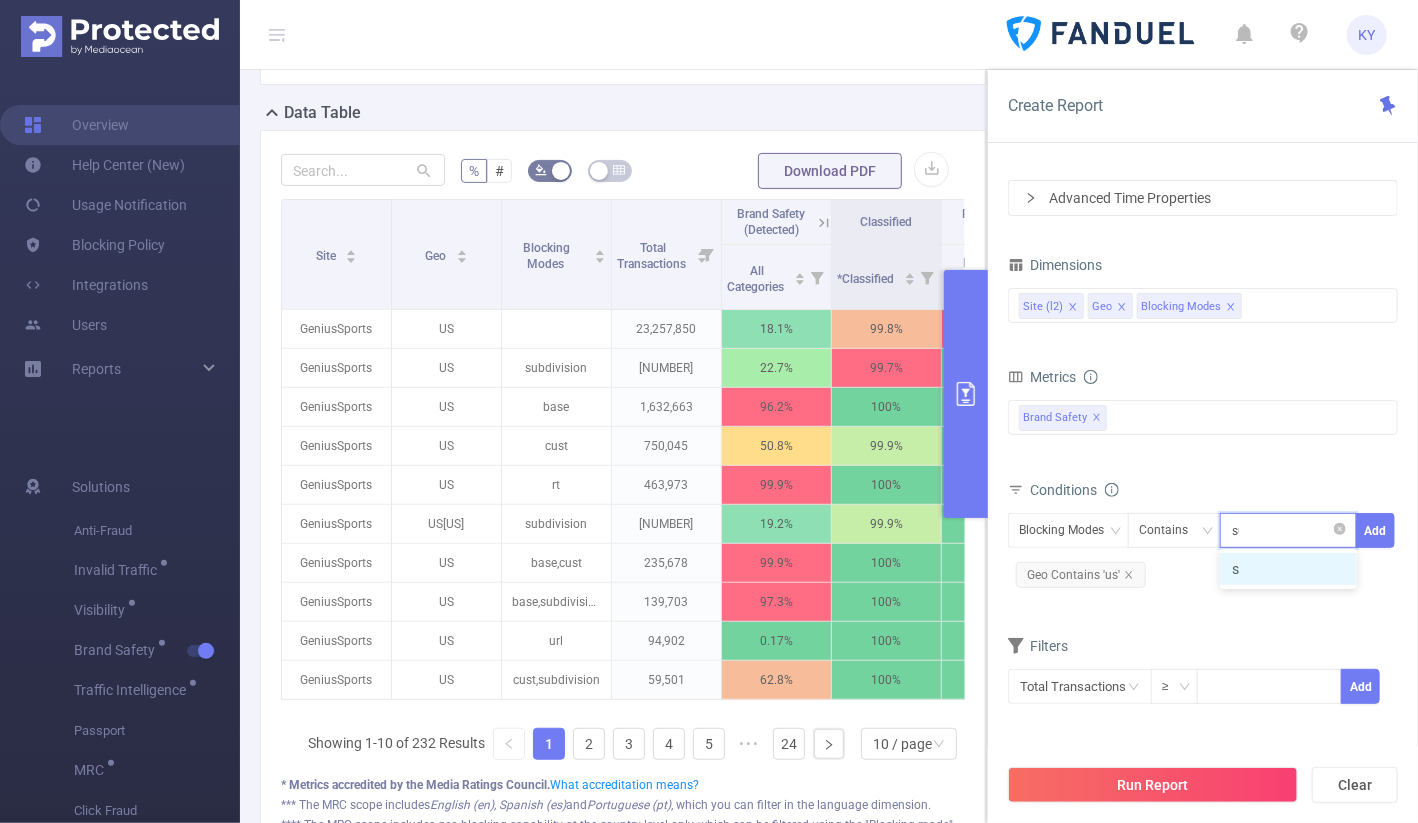 type on "sub" 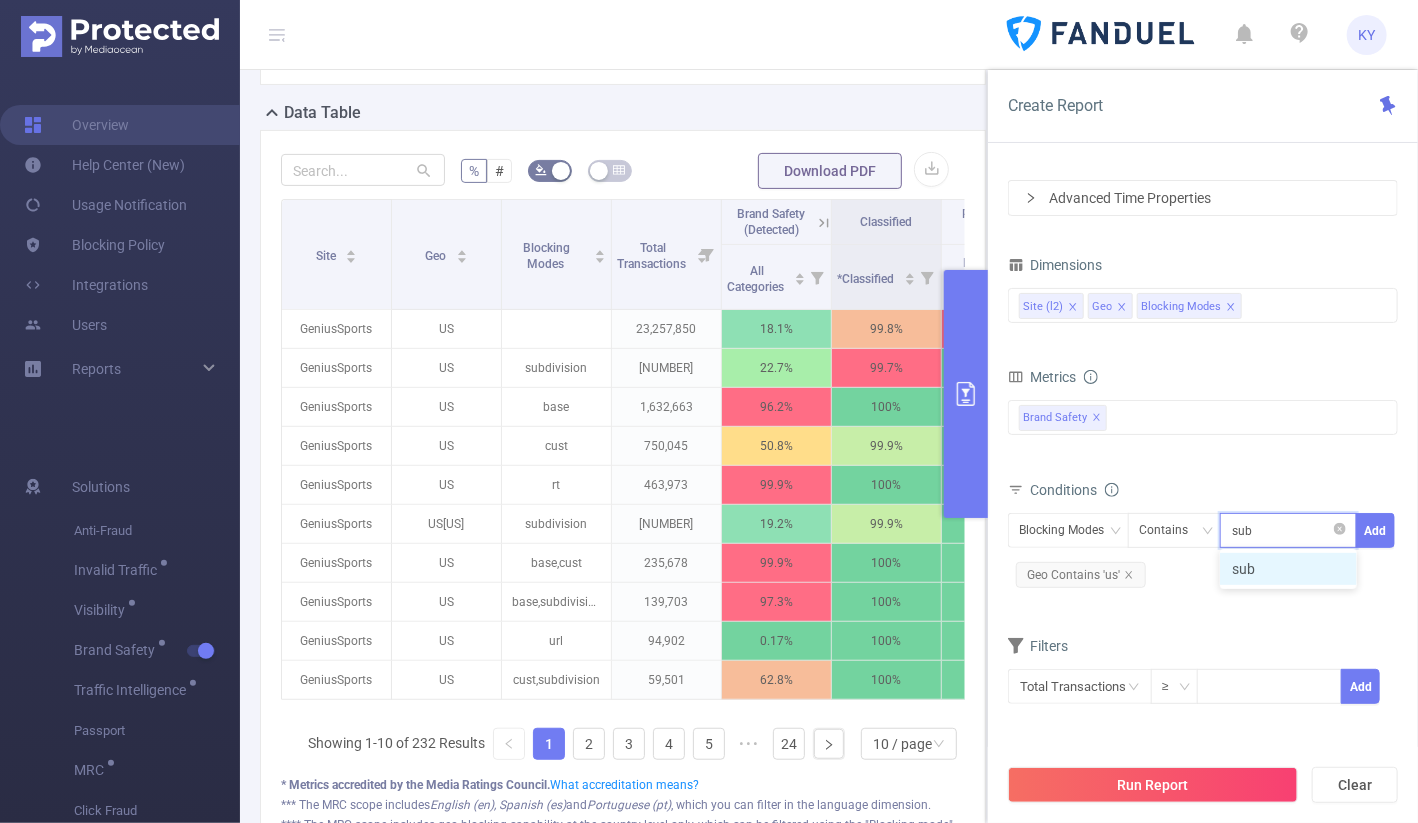 type 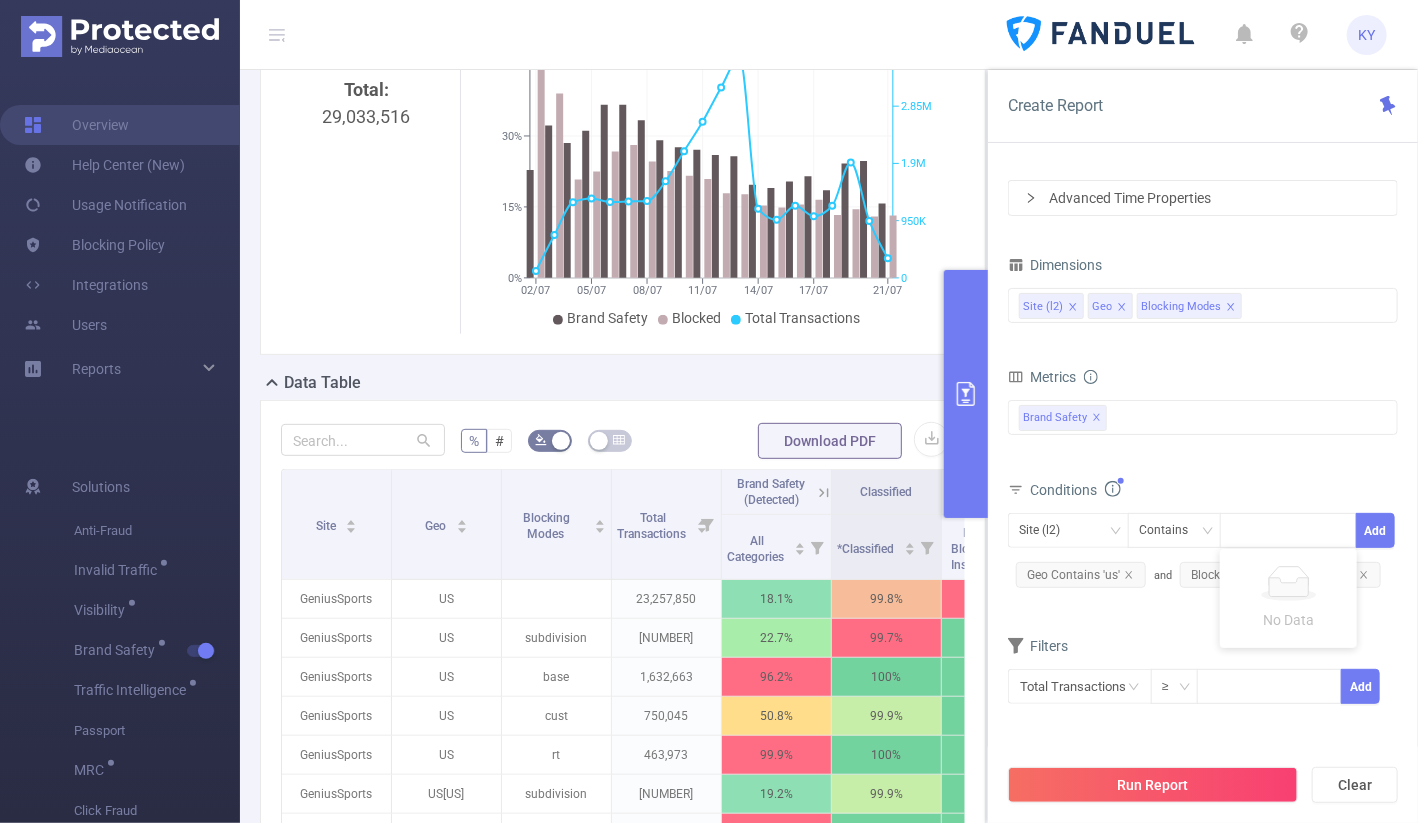 click on "Conditions" at bounding box center (1203, 492) 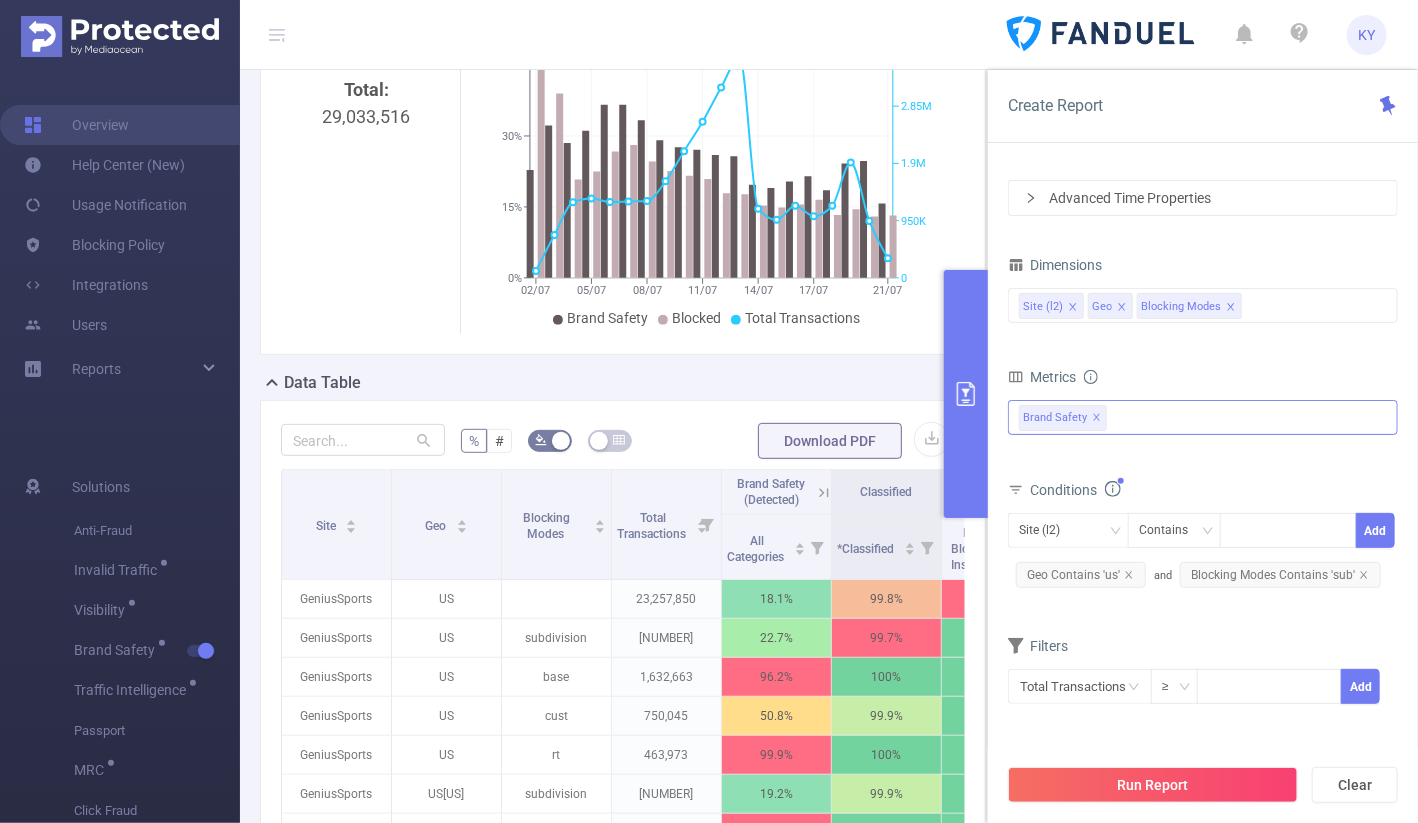 click on "Anti-Fraud Invalid Traffic Visibility Brand Safety Traffic Intelligence Sample Rate MRC MRC - Sampled Click Fraud Passport Unified Attention Engagement Taxonomy Video Brand Safety    ✕" at bounding box center (1203, 417) 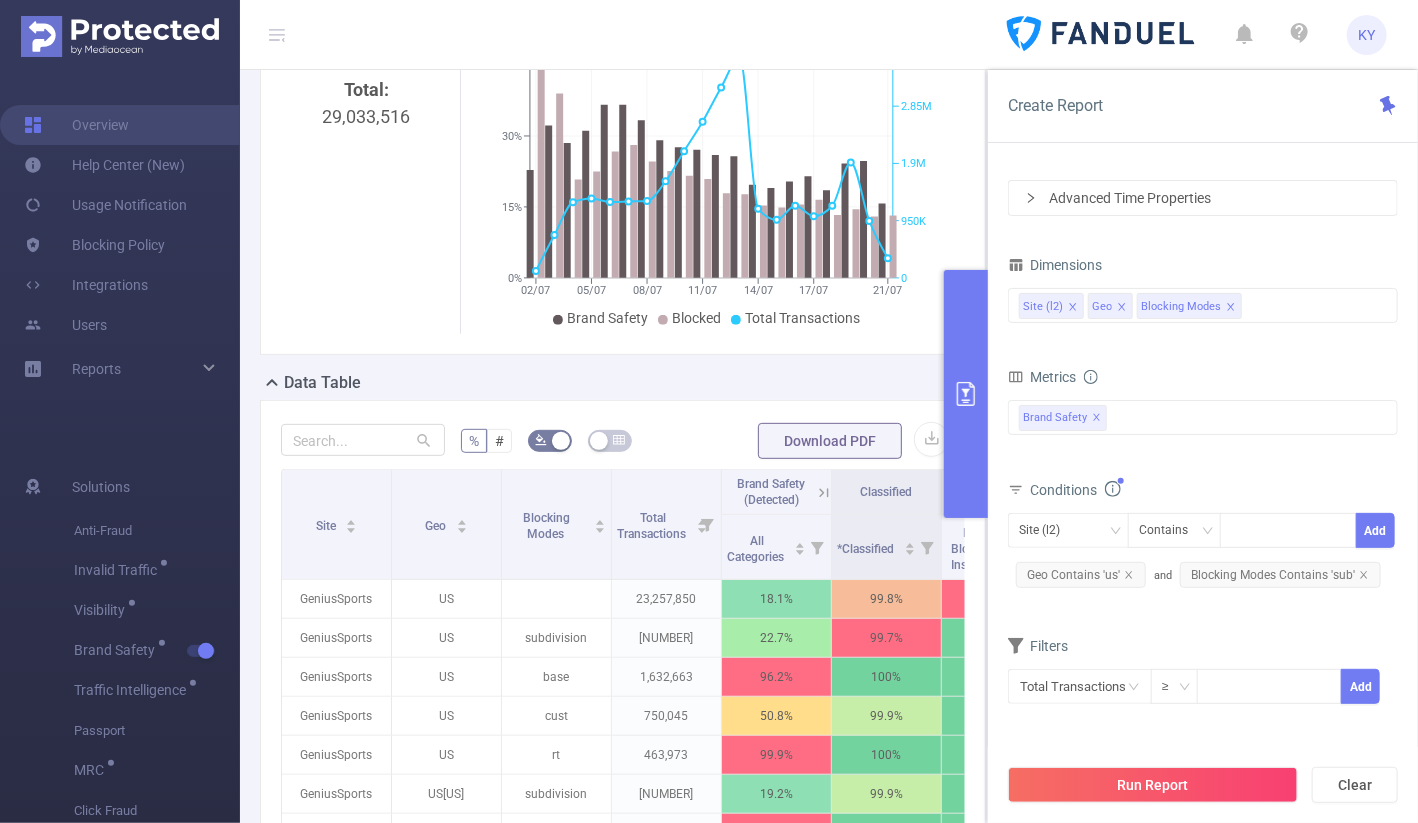 click on "Create Report" at bounding box center [1203, 106] 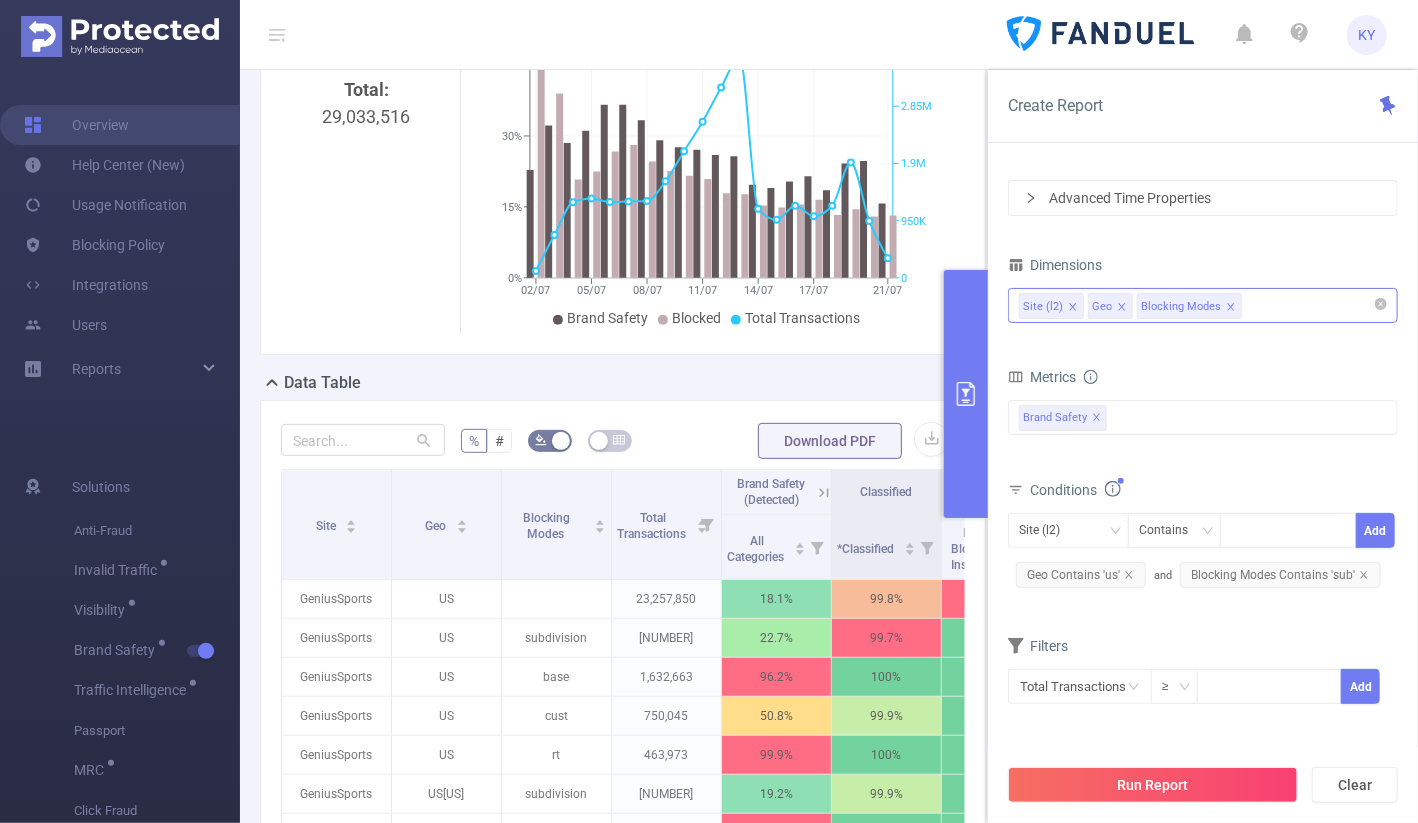 click on "Site (l2) Geo Blocking Modes" at bounding box center (1203, 305) 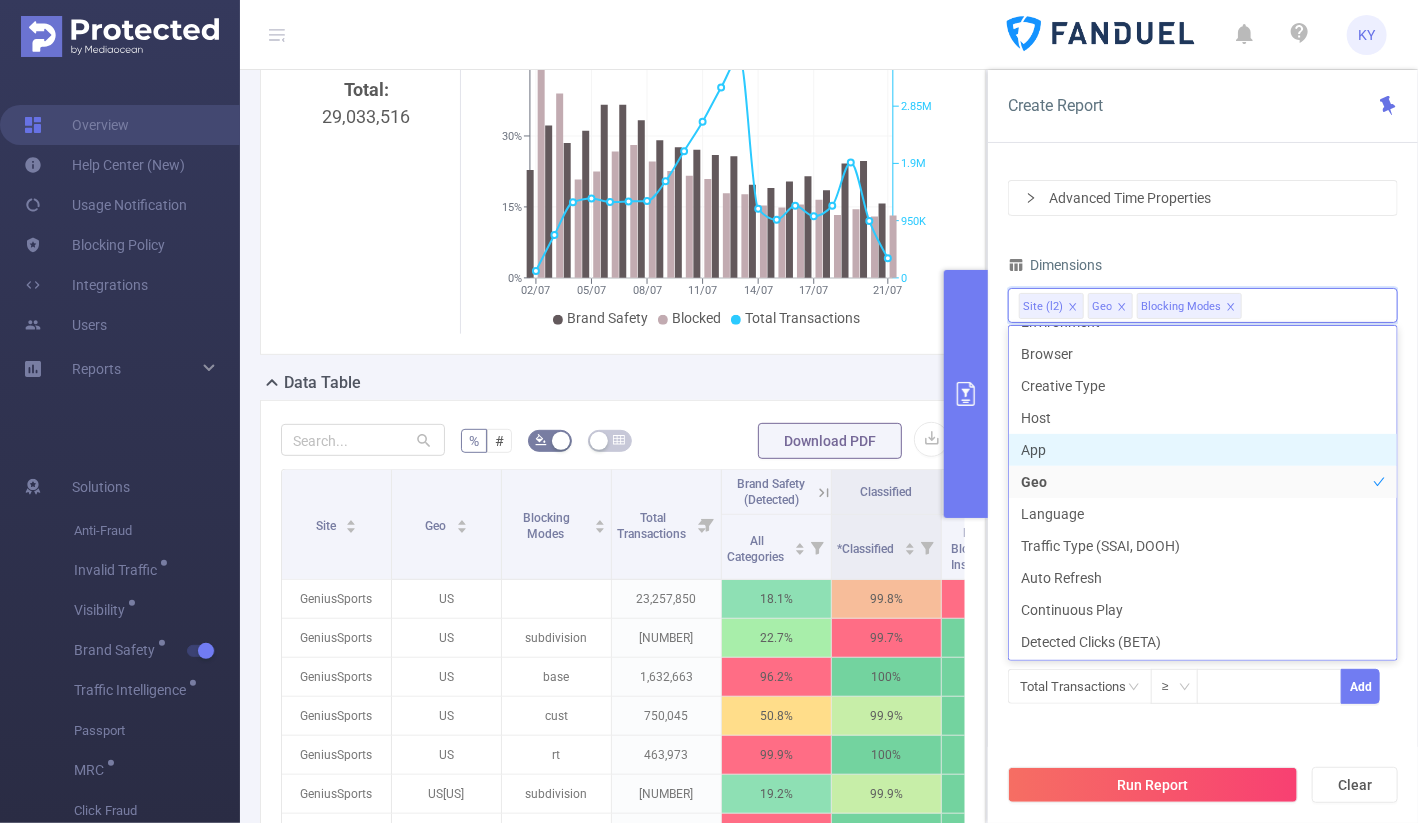 scroll, scrollTop: 569, scrollLeft: 0, axis: vertical 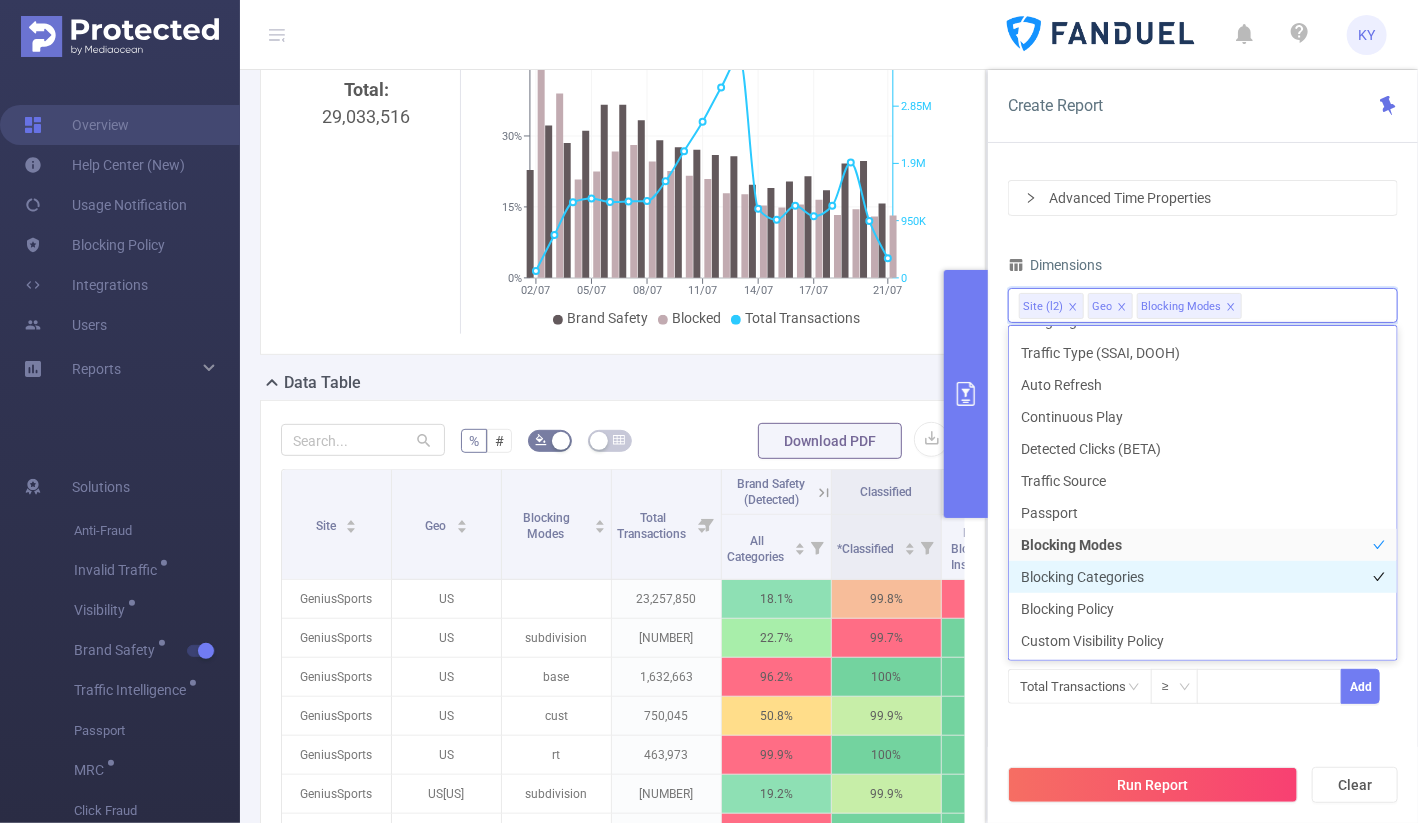 click on "Blocking Categories" at bounding box center [1203, 577] 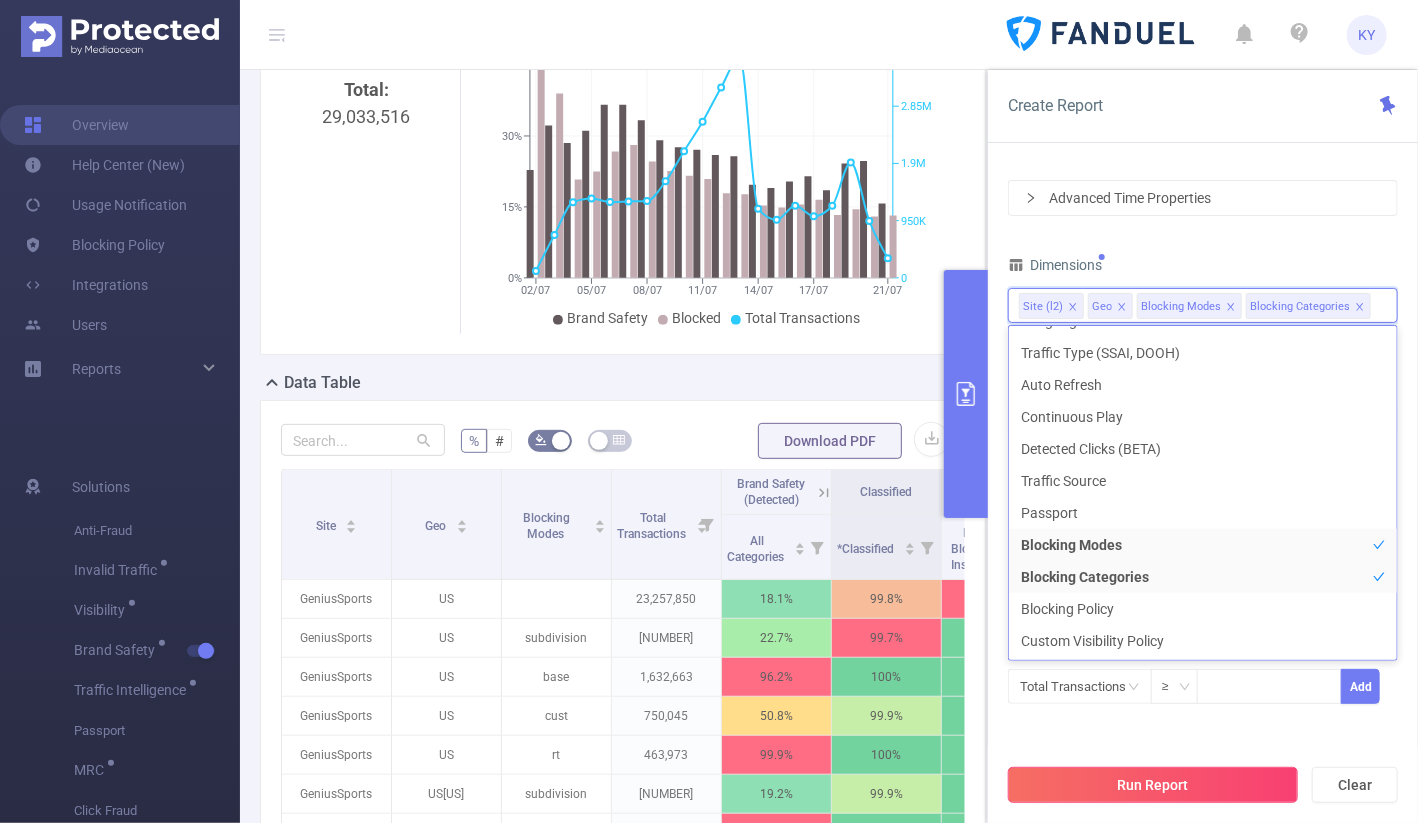 click on "Run Report" at bounding box center (1153, 785) 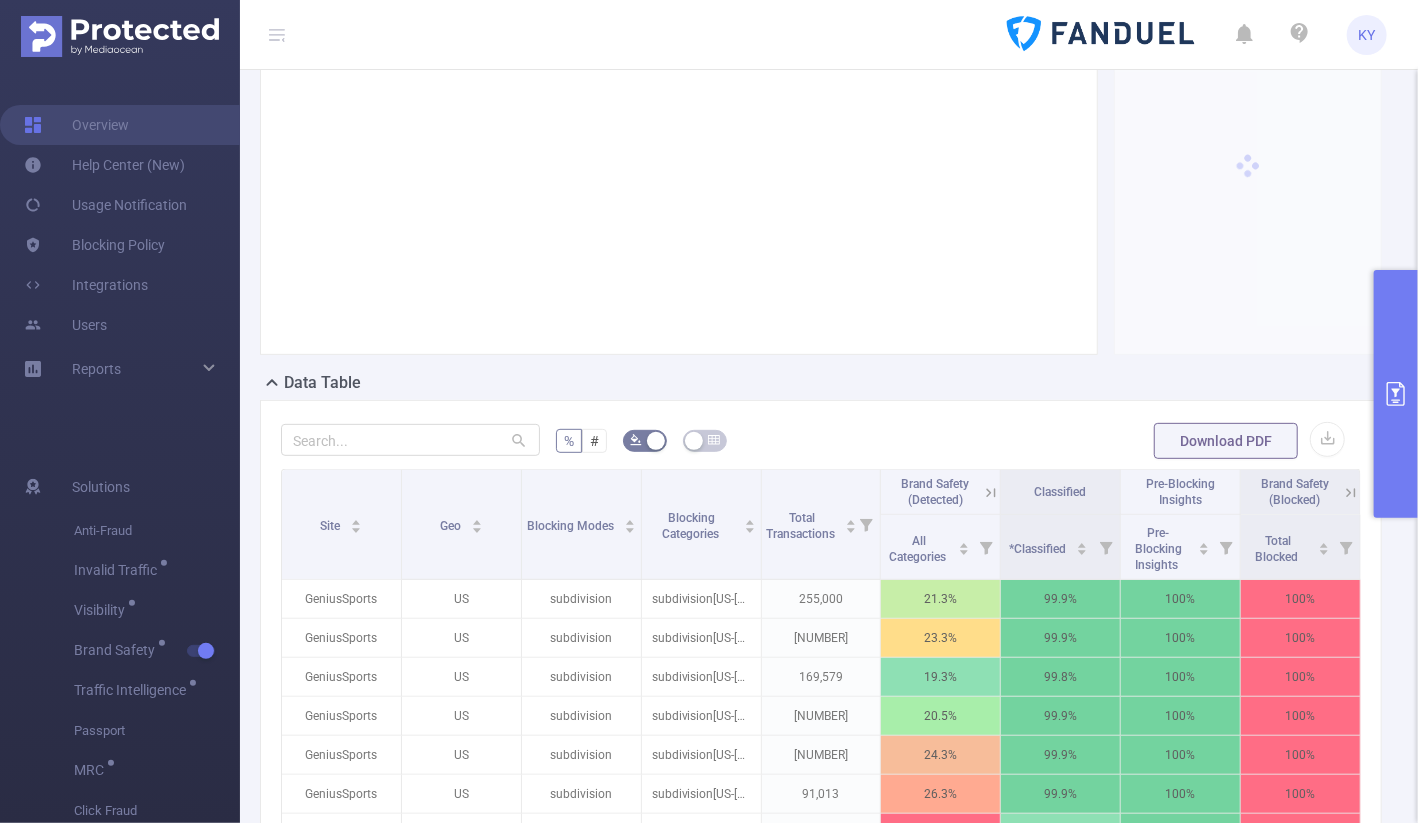 scroll, scrollTop: 288, scrollLeft: 0, axis: vertical 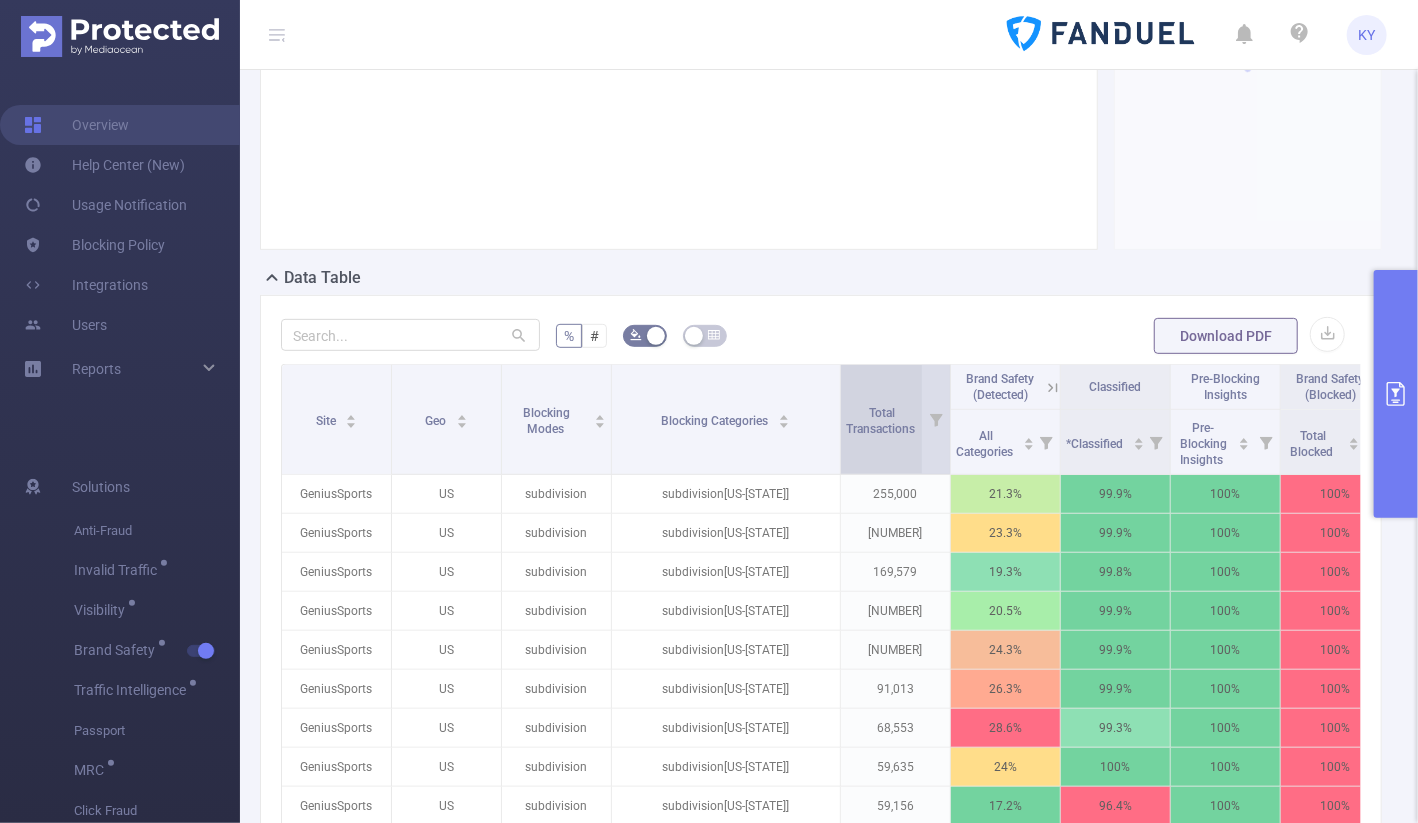 drag, startPoint x: 759, startPoint y: 394, endPoint x: 848, endPoint y: 397, distance: 89.050545 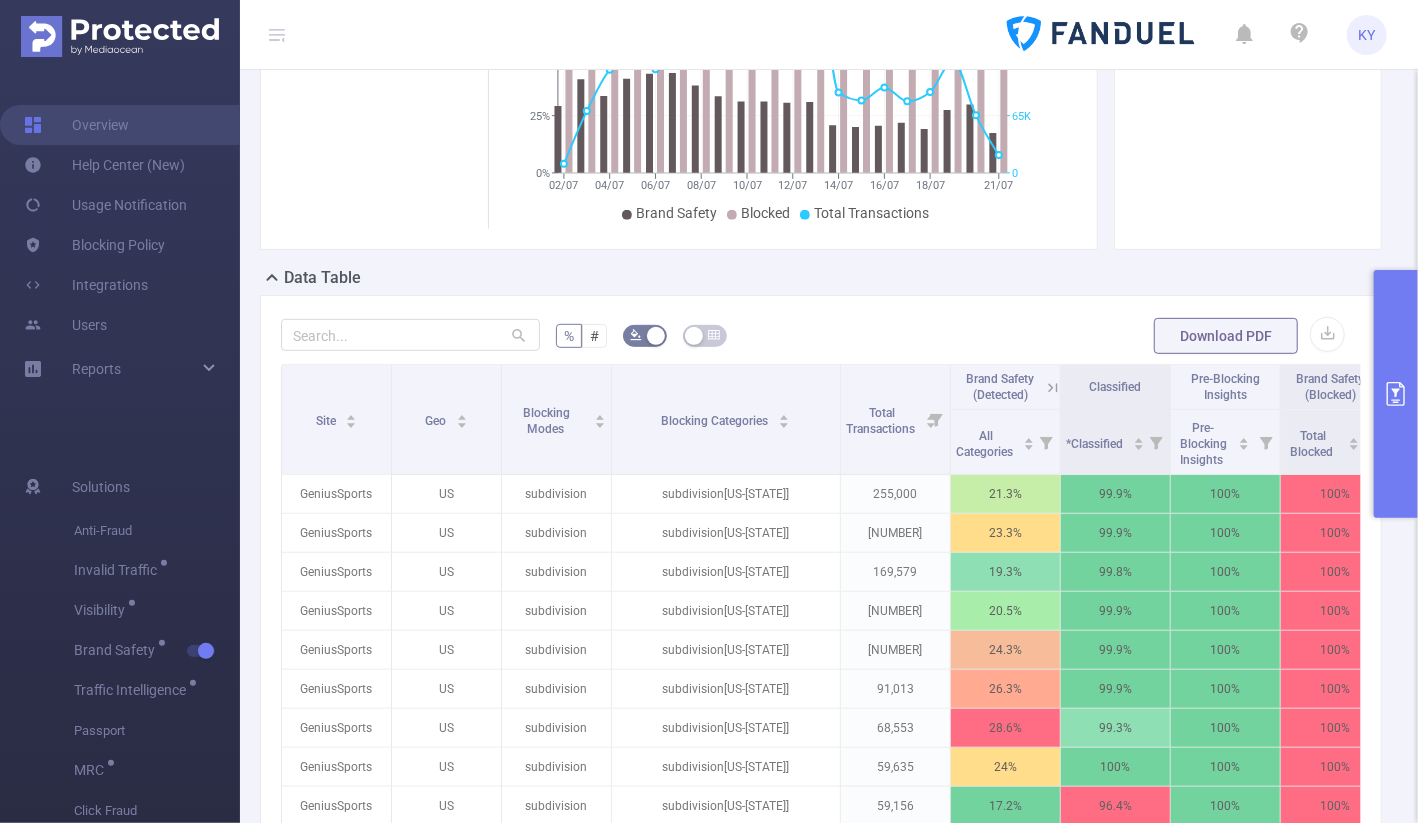 click on "Brand Safety (Blocked)" at bounding box center (1330, 387) 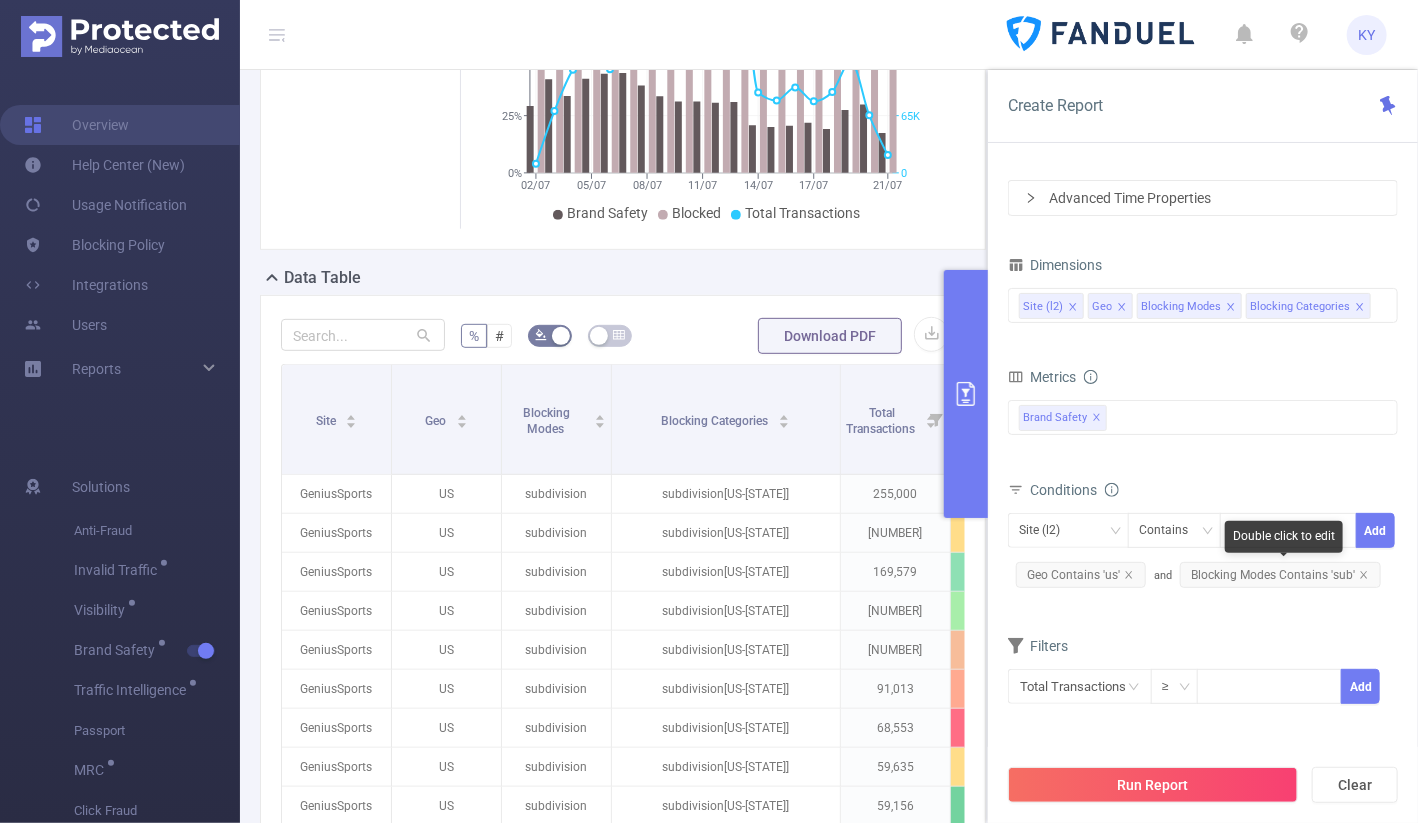 click on "Blocking Modes Contains 'sub'" at bounding box center (1280, 575) 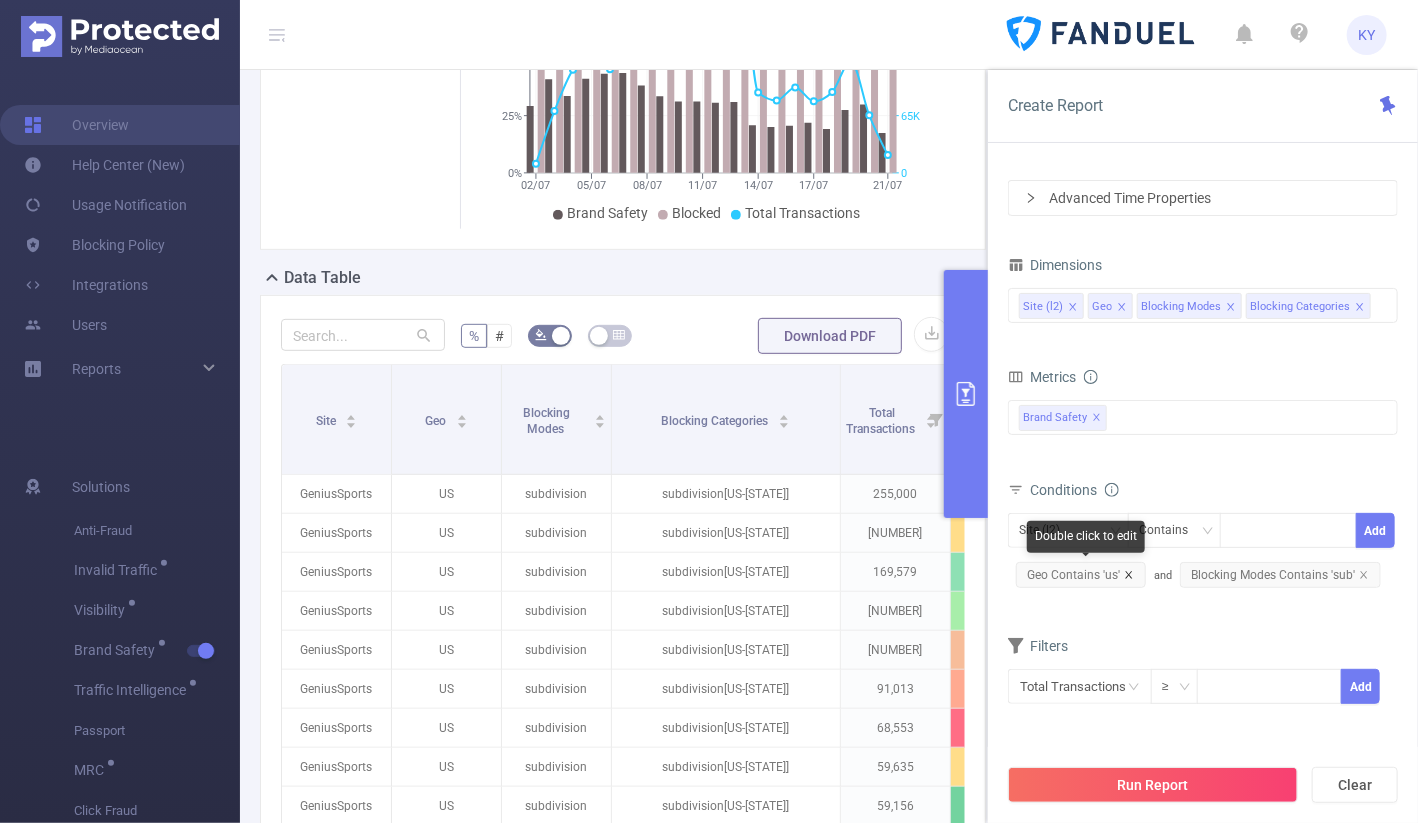 click 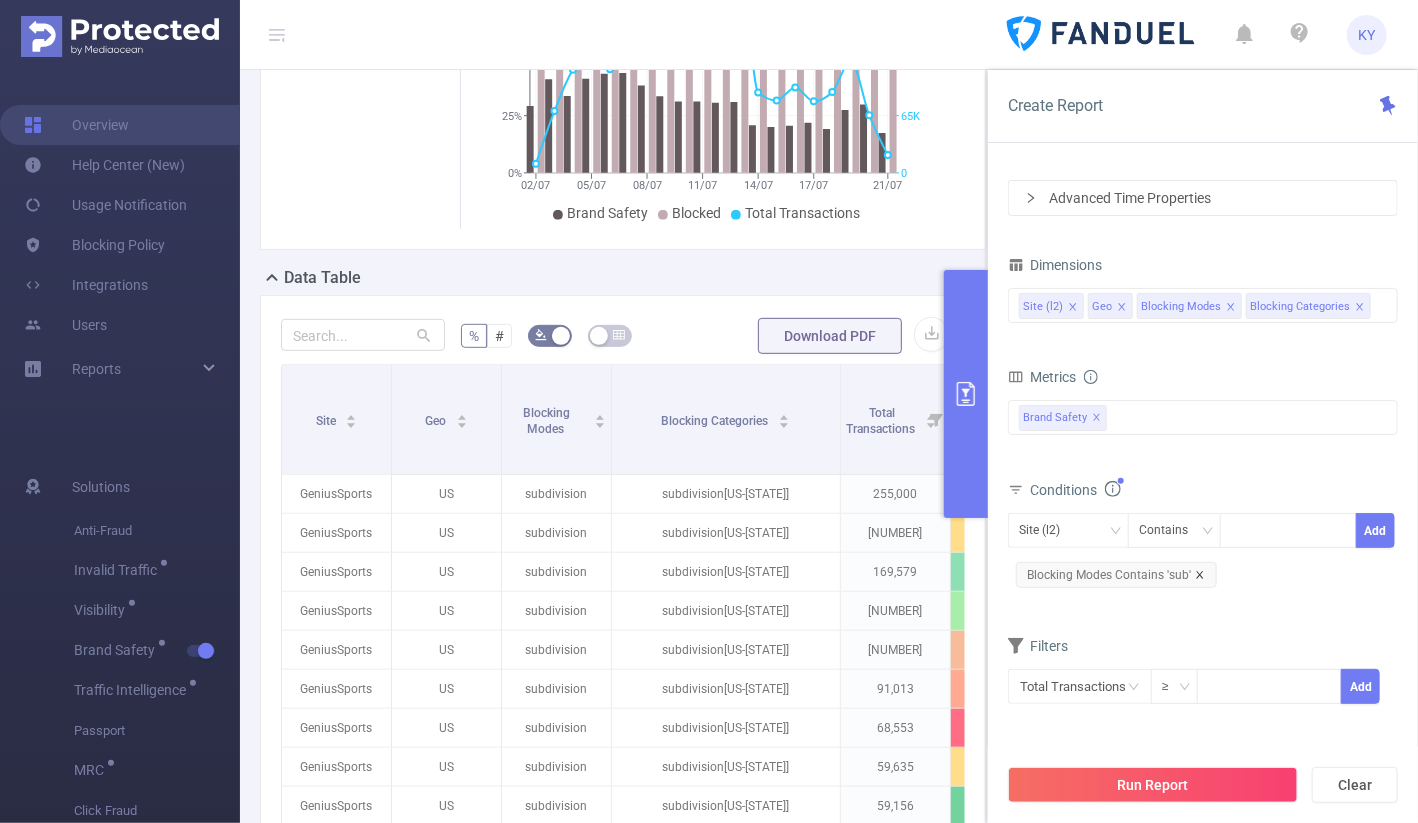 click 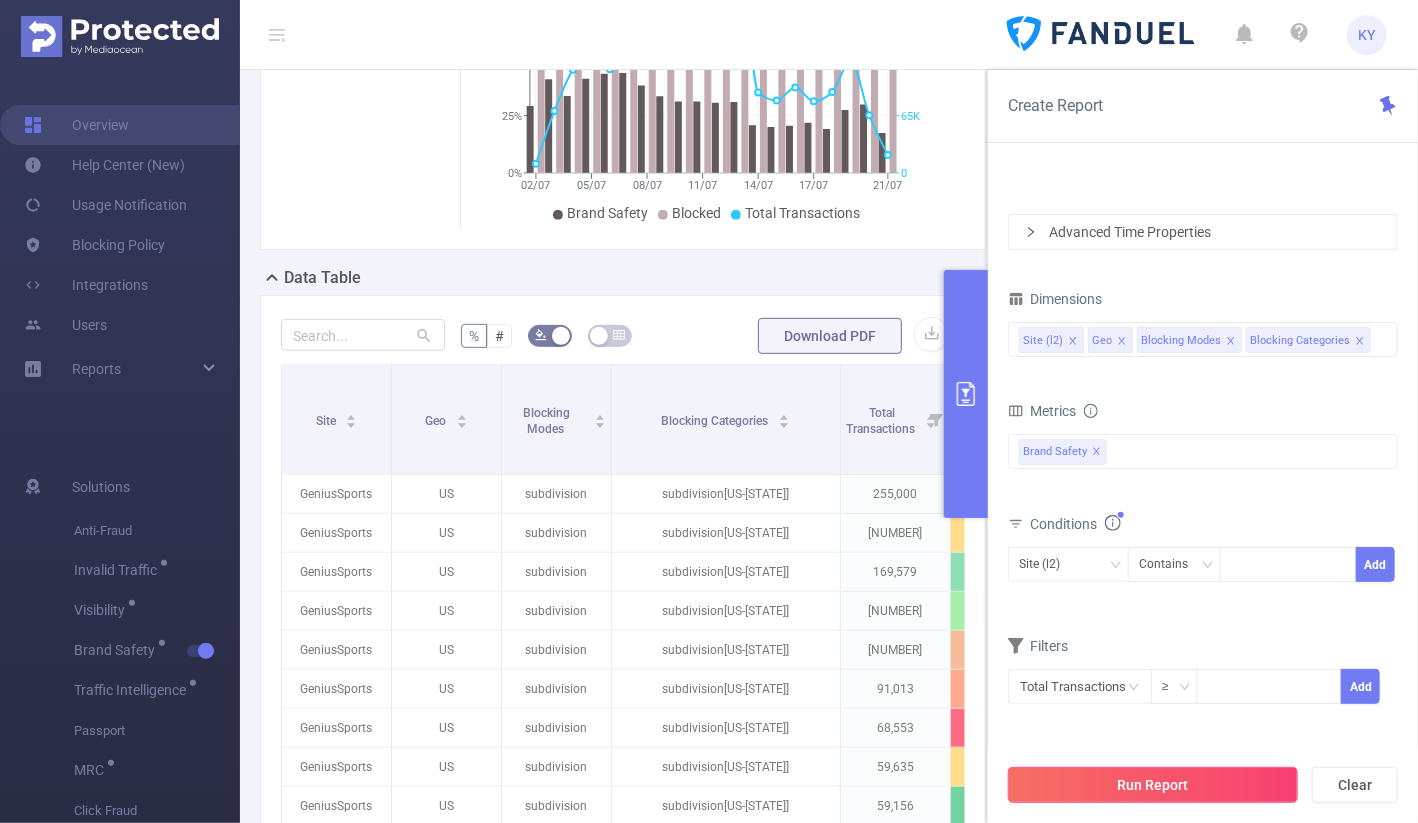 click on "Run Report" at bounding box center (1153, 785) 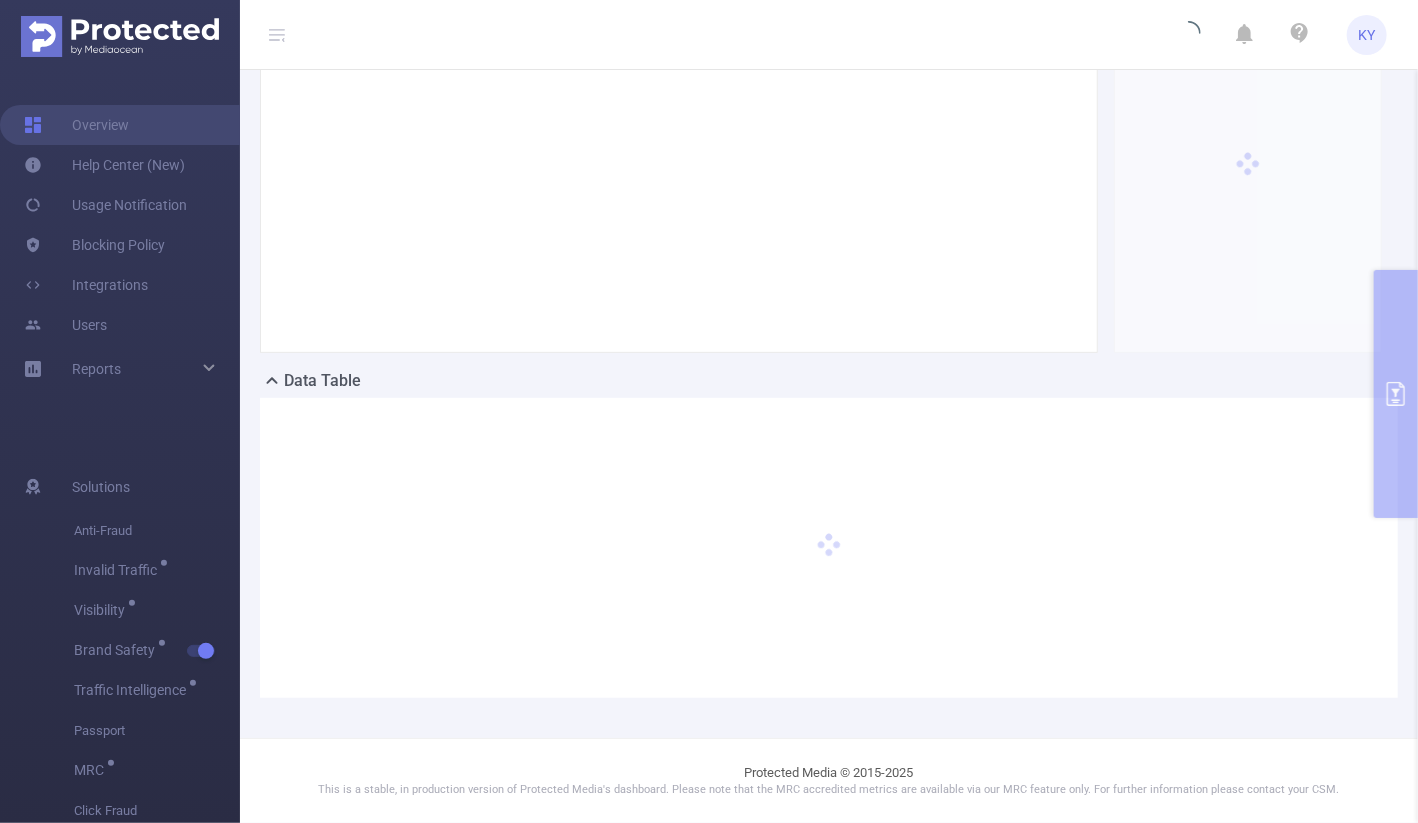 scroll, scrollTop: 183, scrollLeft: 0, axis: vertical 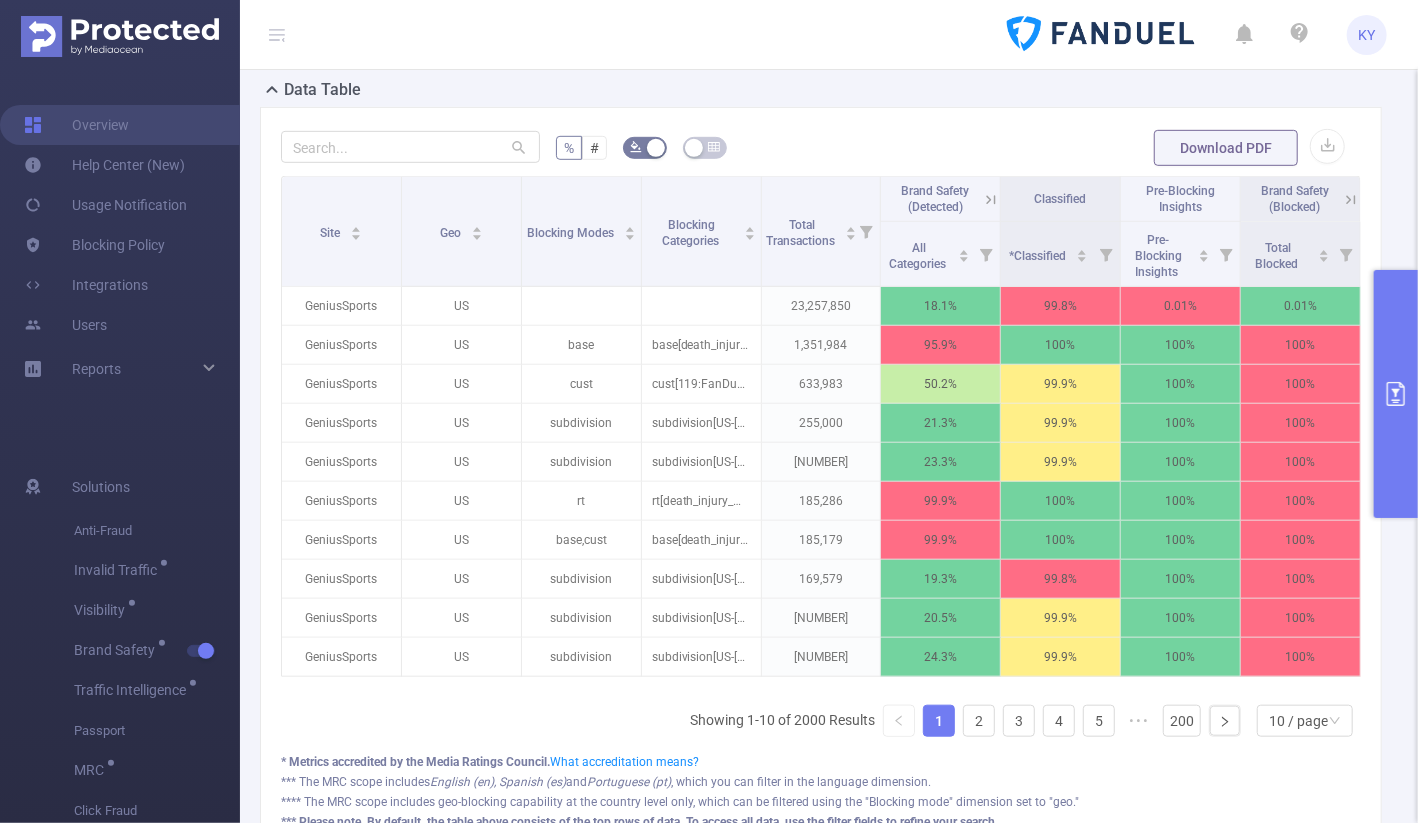 click at bounding box center [1396, 394] 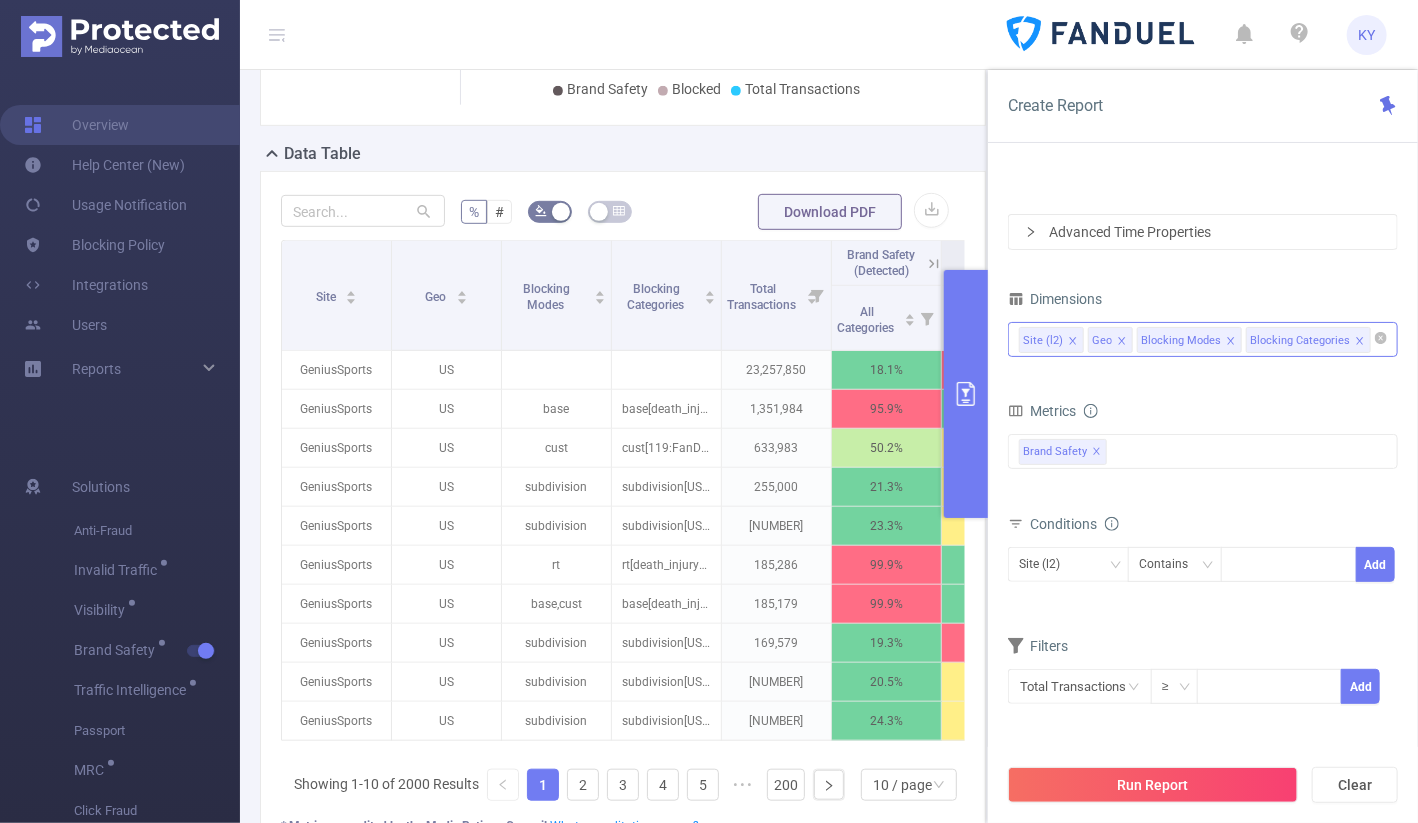 scroll, scrollTop: 683, scrollLeft: 0, axis: vertical 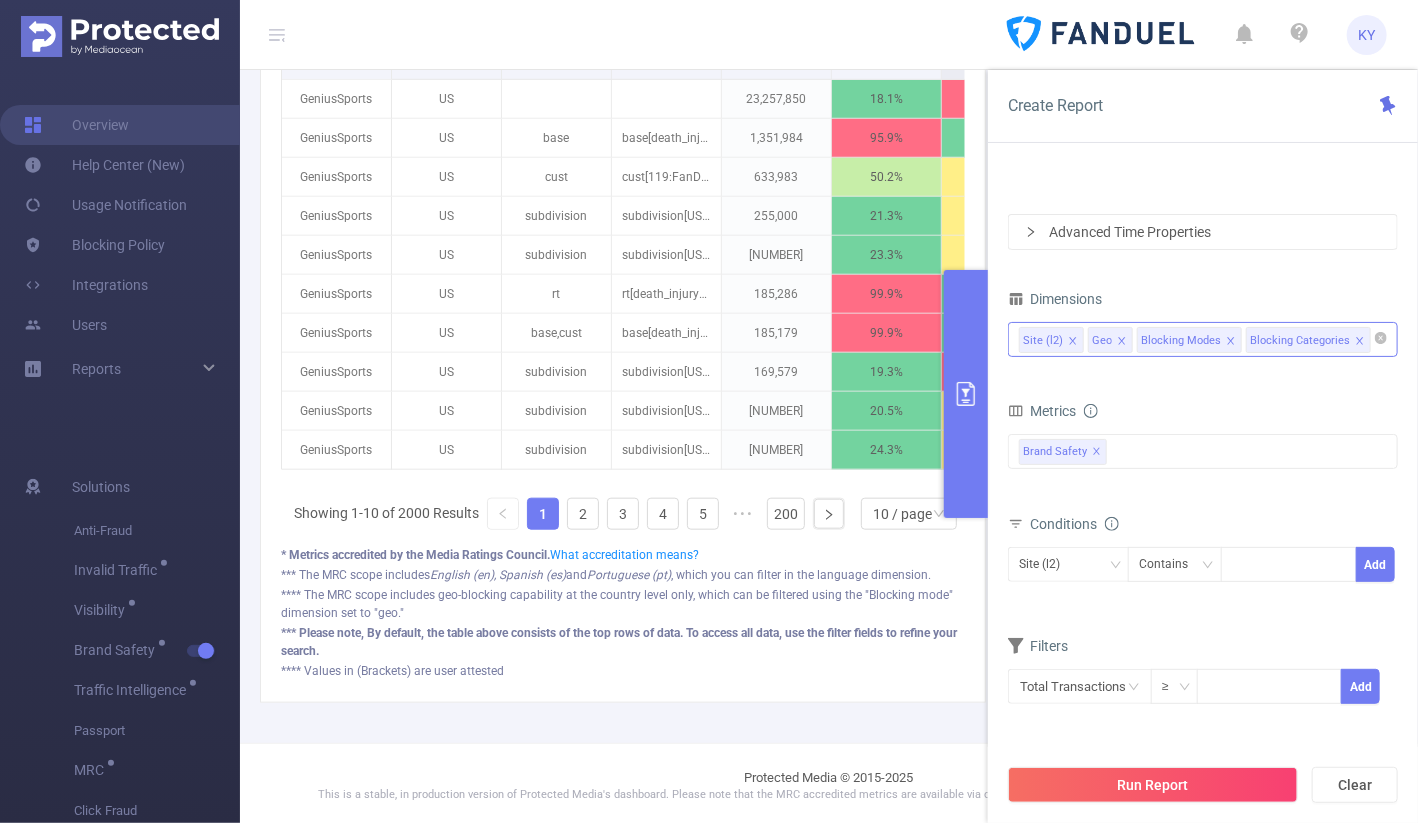 click 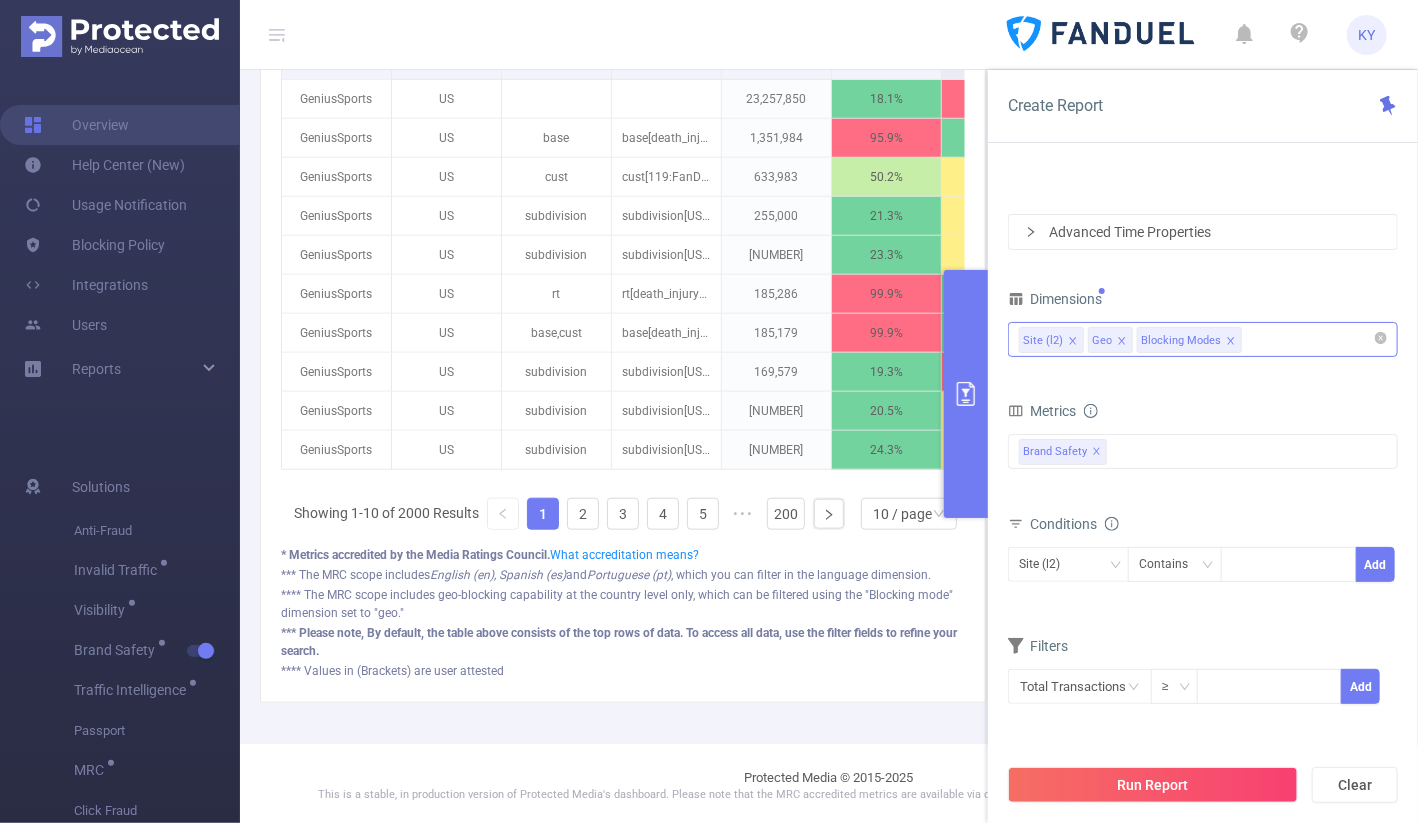 click 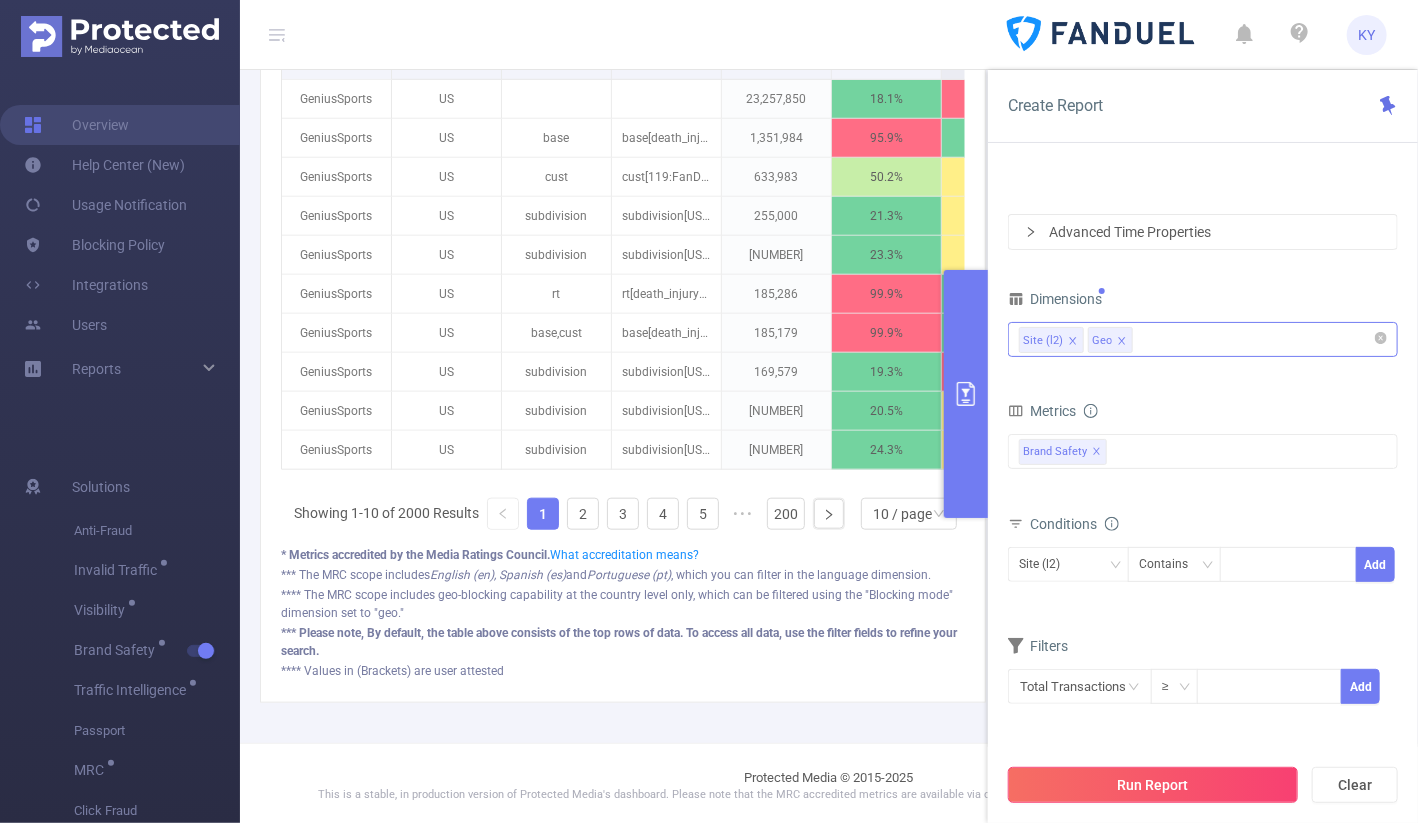 click on "Run Report" at bounding box center (1153, 785) 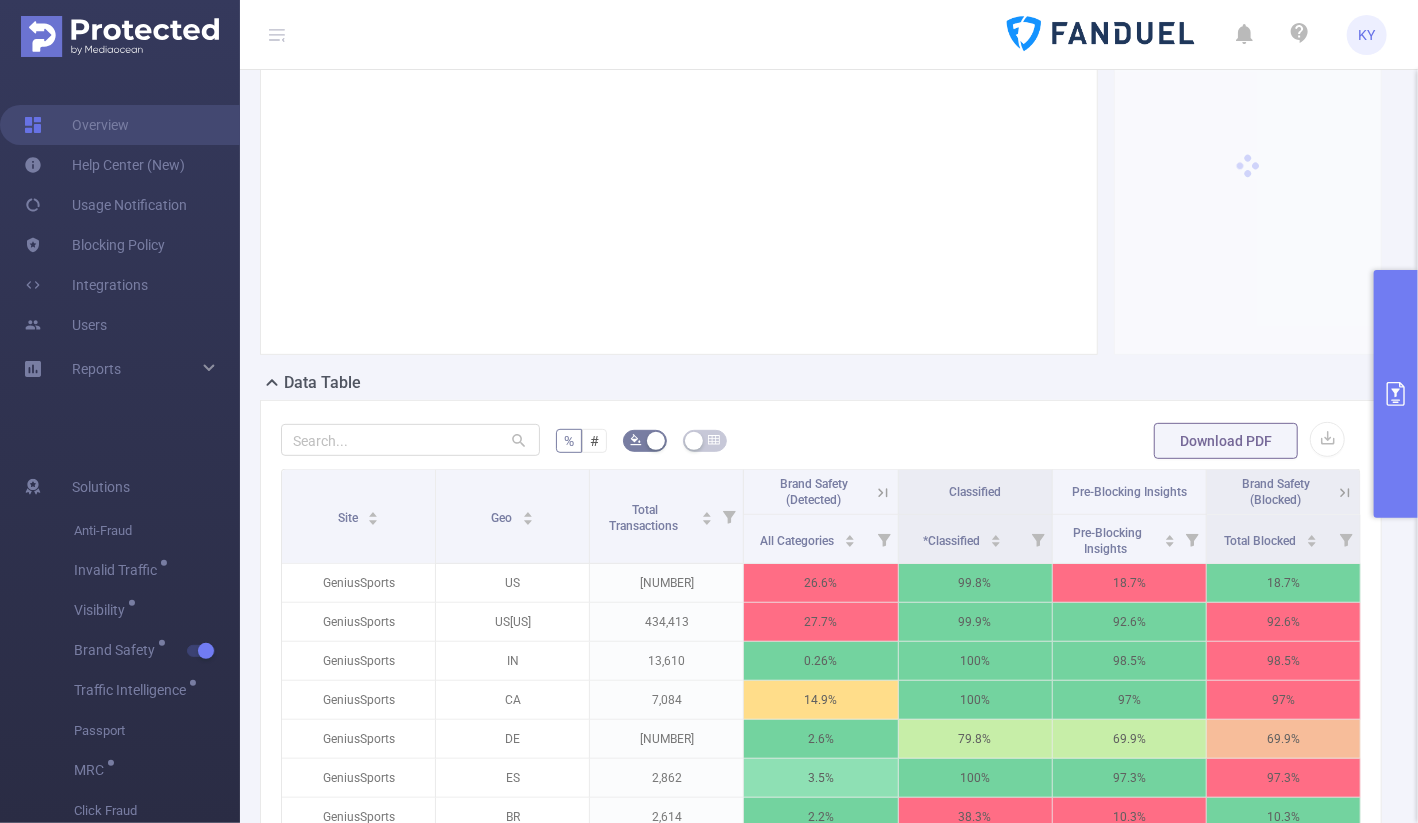 click 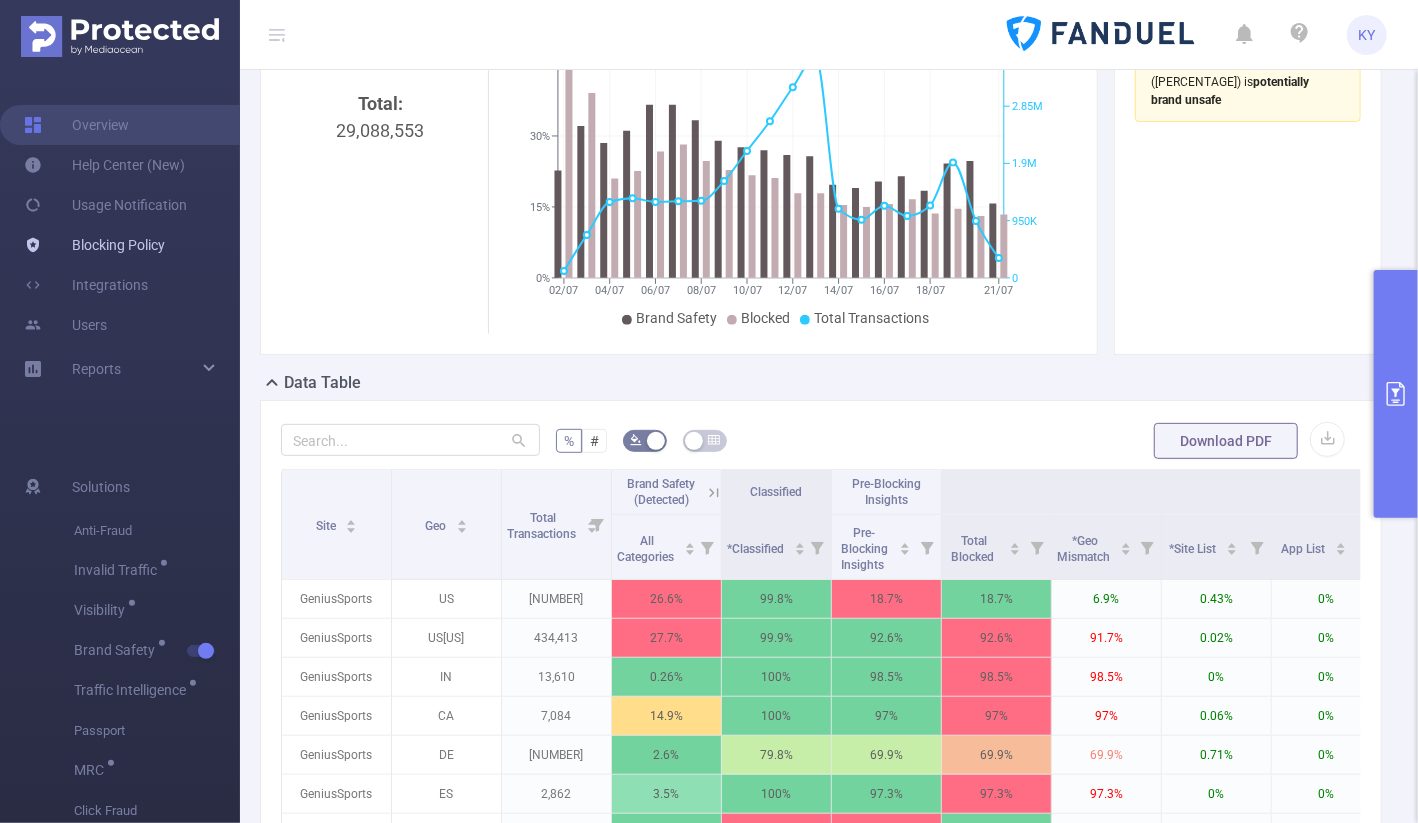 click on "Blocking Policy" at bounding box center (94, 245) 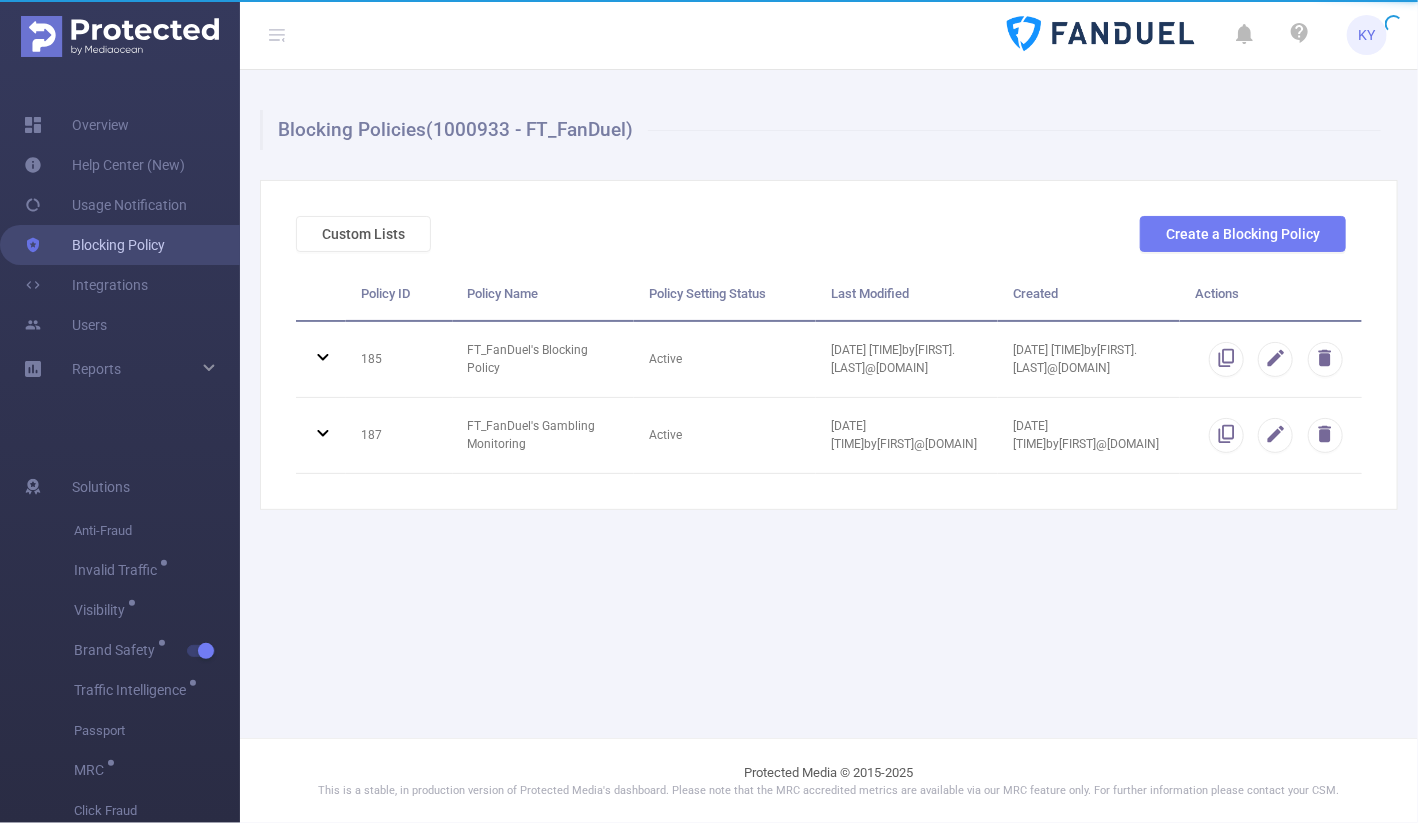 scroll, scrollTop: 0, scrollLeft: 0, axis: both 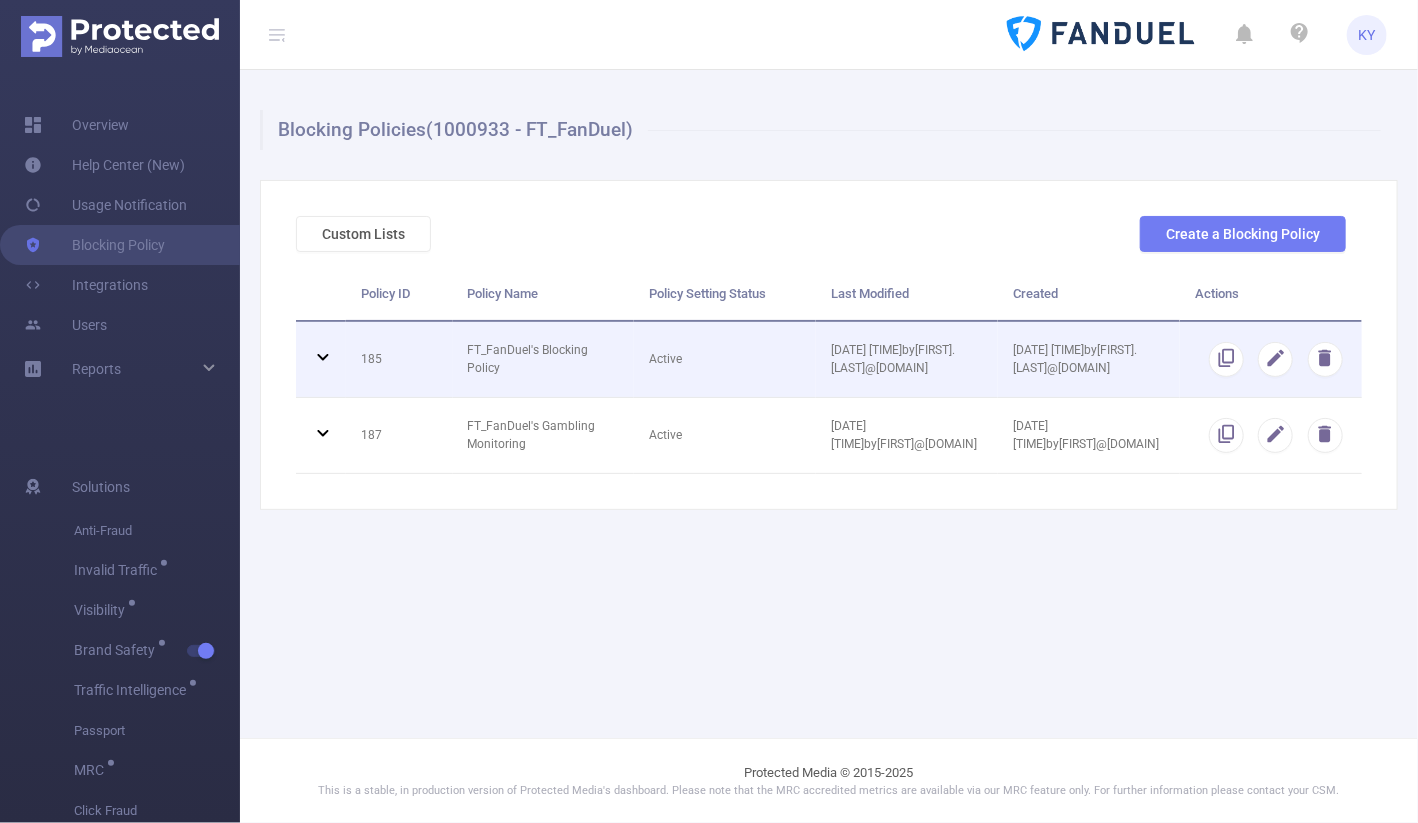 click on "FT_FanDuel's Blocking Policy" at bounding box center (544, 360) 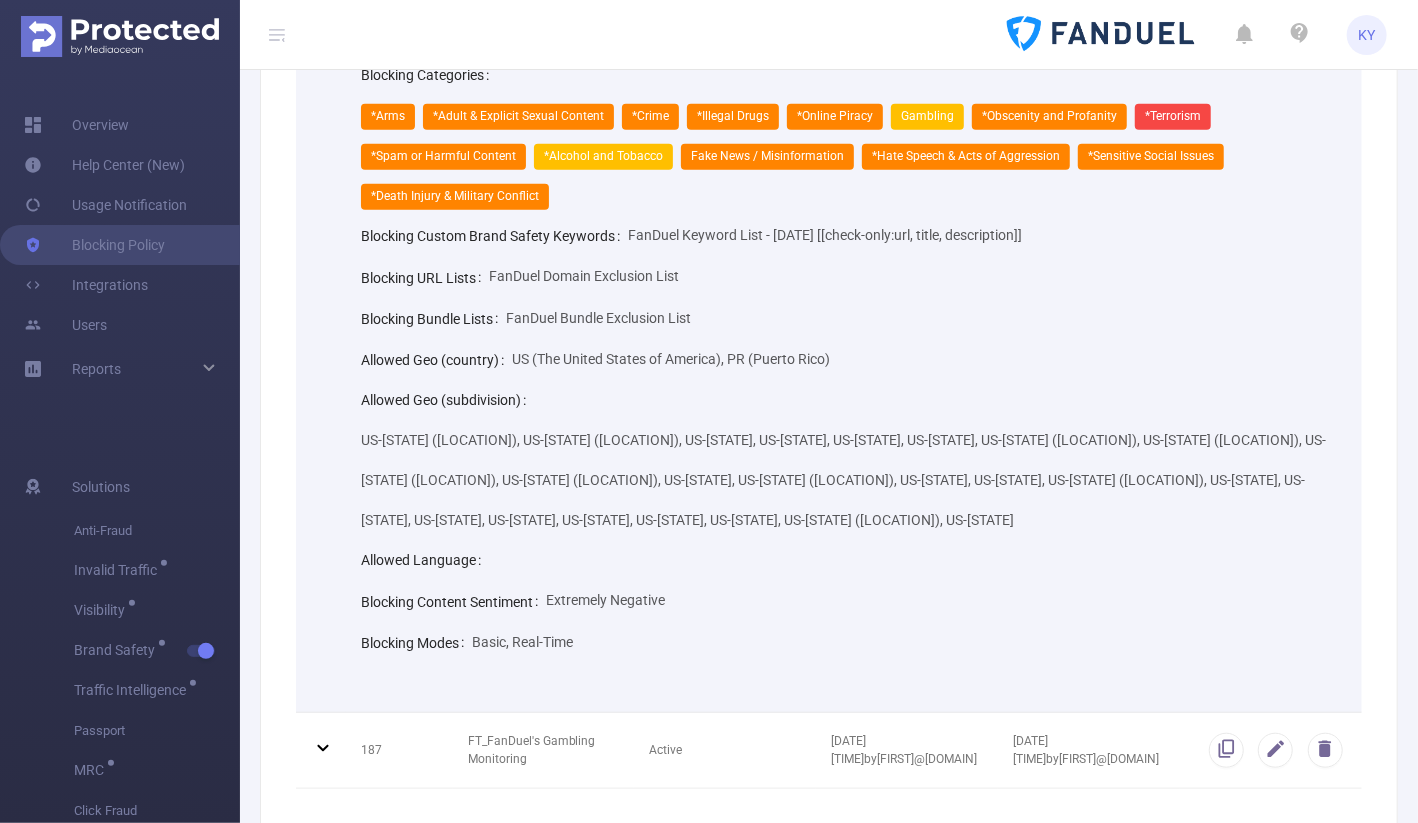 scroll, scrollTop: 475, scrollLeft: 0, axis: vertical 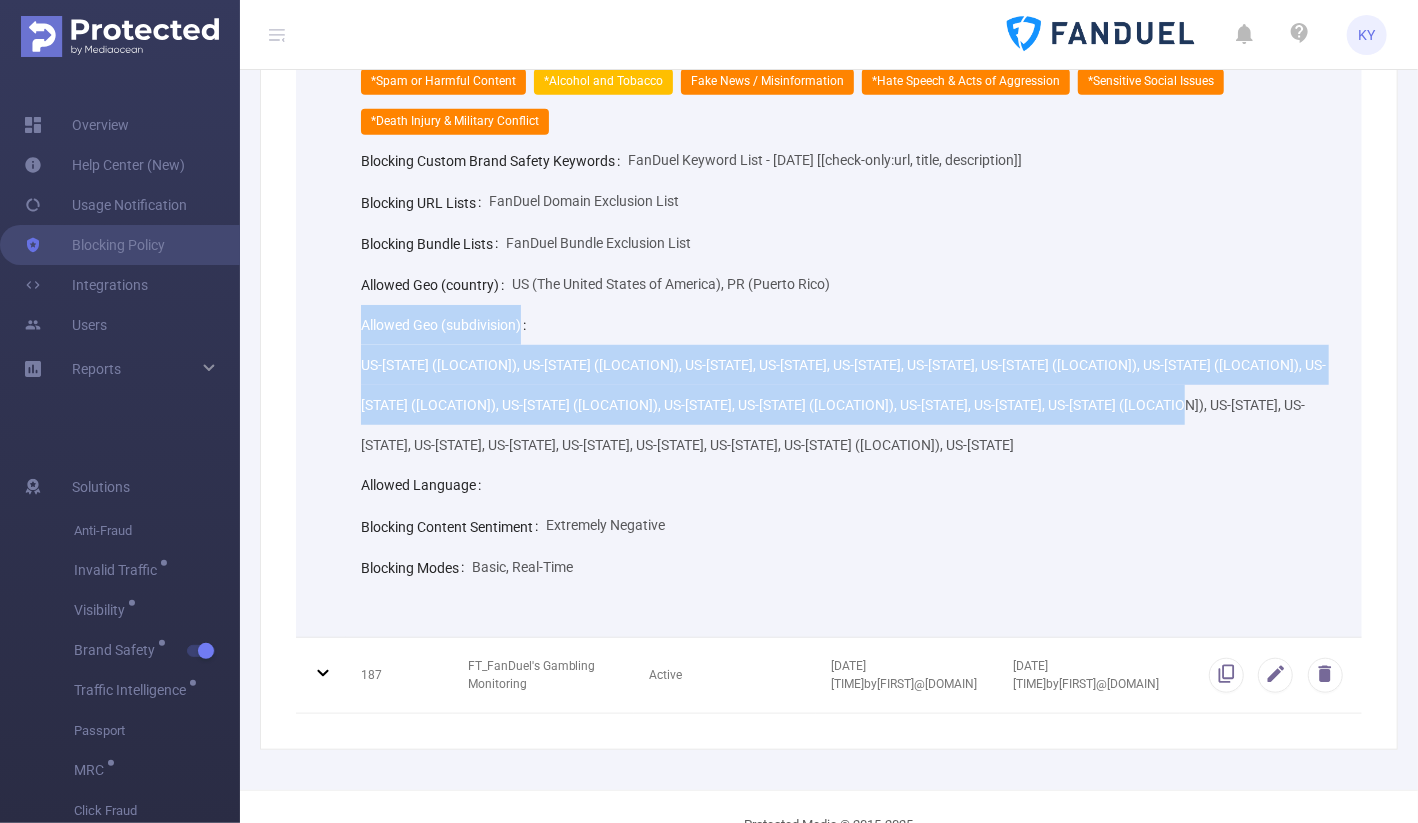 drag, startPoint x: 1189, startPoint y: 414, endPoint x: 359, endPoint y: 328, distance: 834.44354 